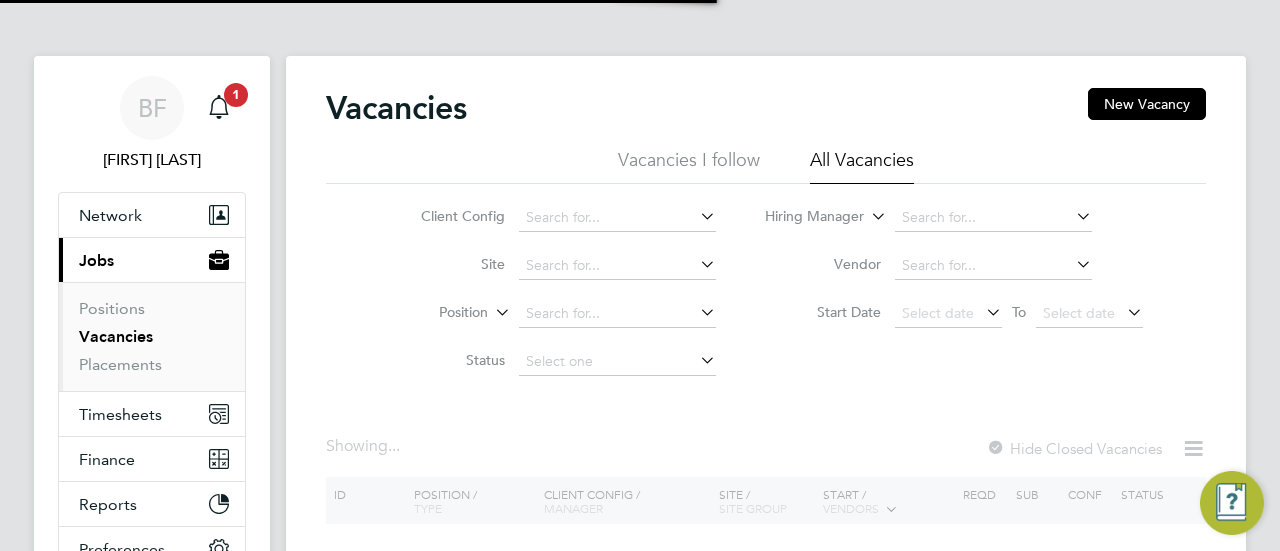 scroll, scrollTop: 0, scrollLeft: 0, axis: both 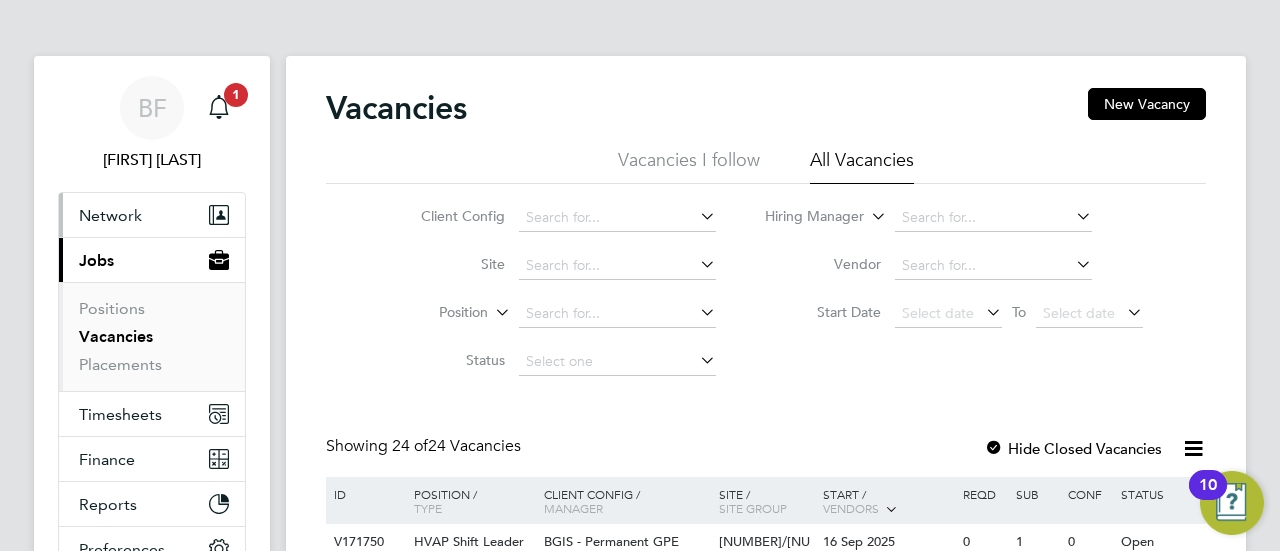 click on "Network" at bounding box center (110, 215) 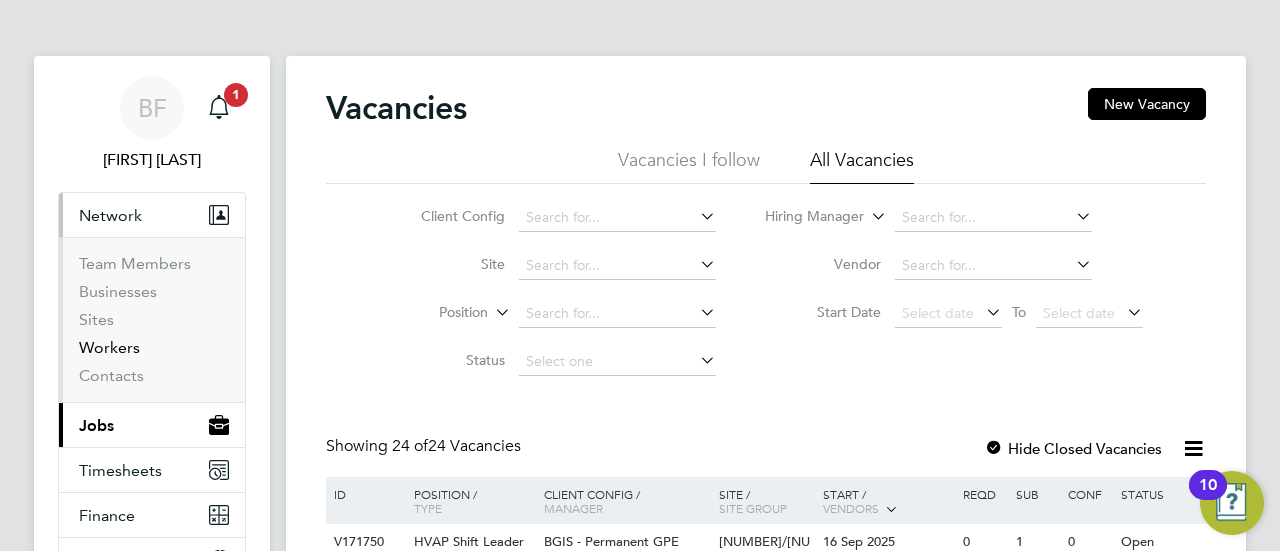 click on "Workers" at bounding box center [109, 347] 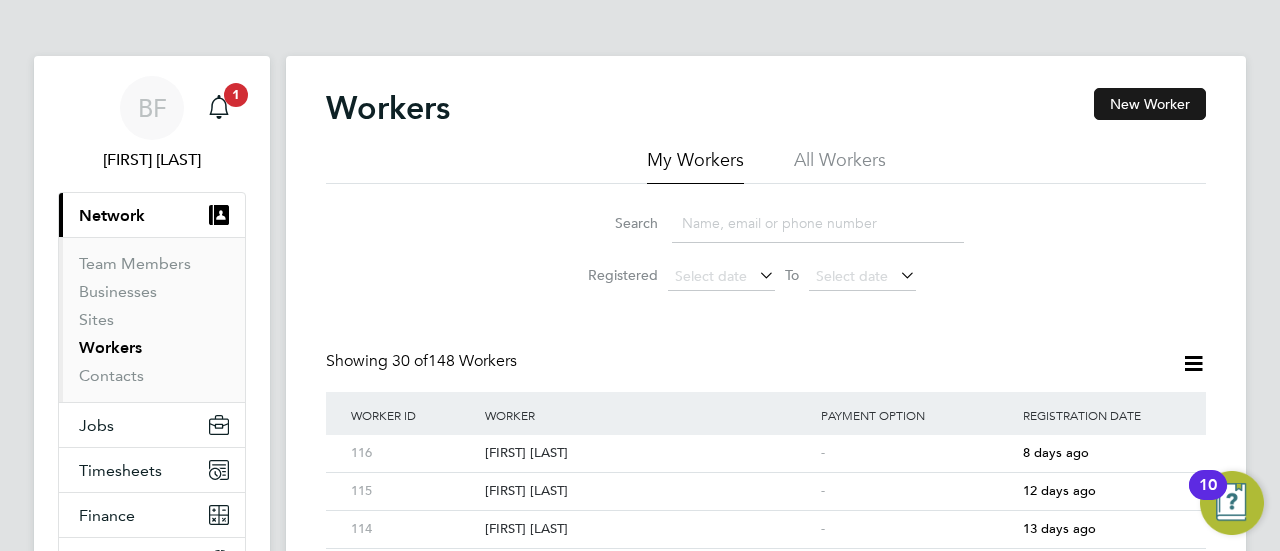 click on "New Worker" 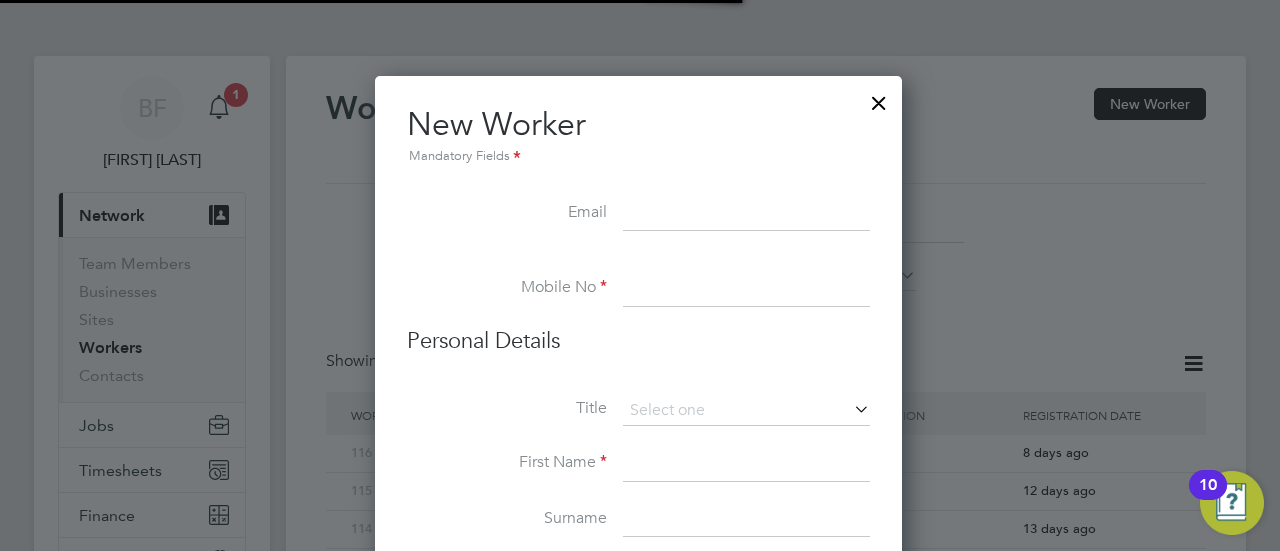 scroll, scrollTop: 10, scrollLeft: 10, axis: both 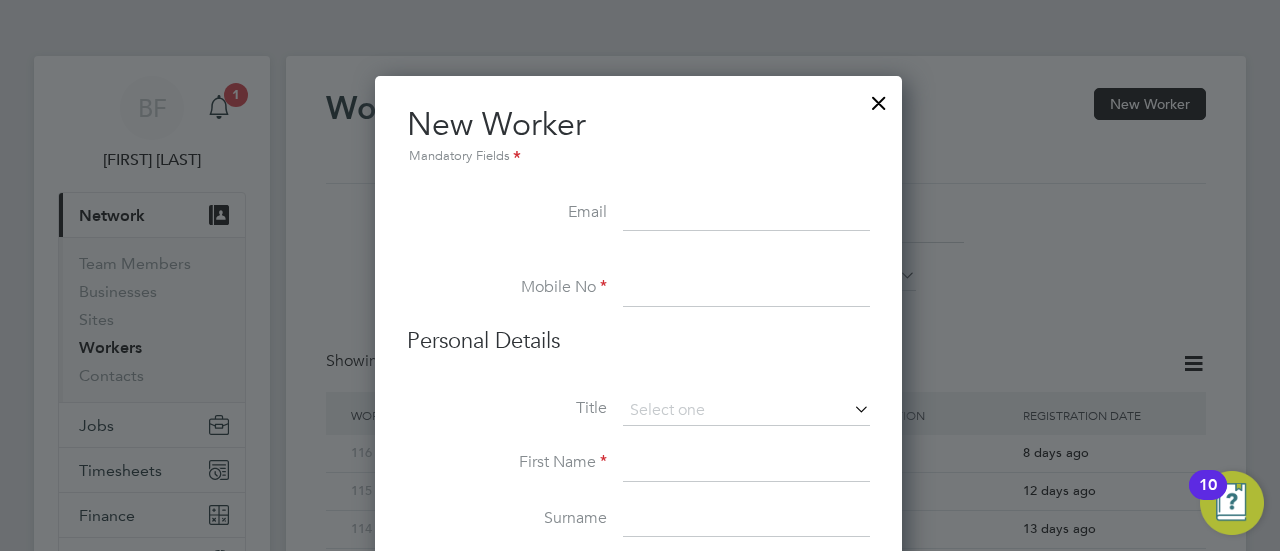 paste on "[EMAIL]" 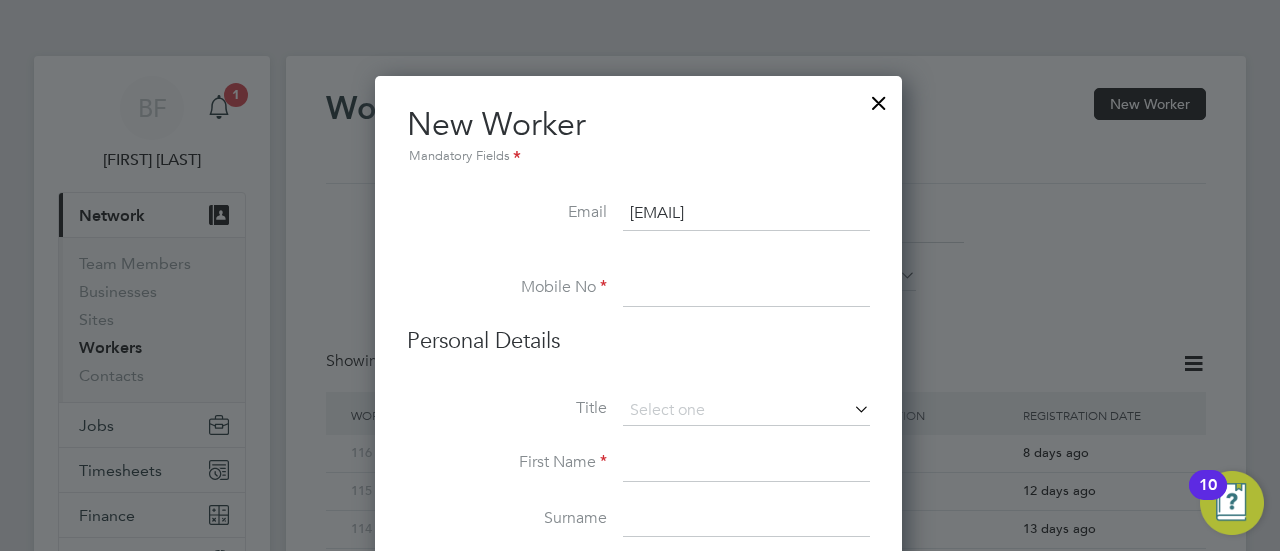 type on "[EMAIL]" 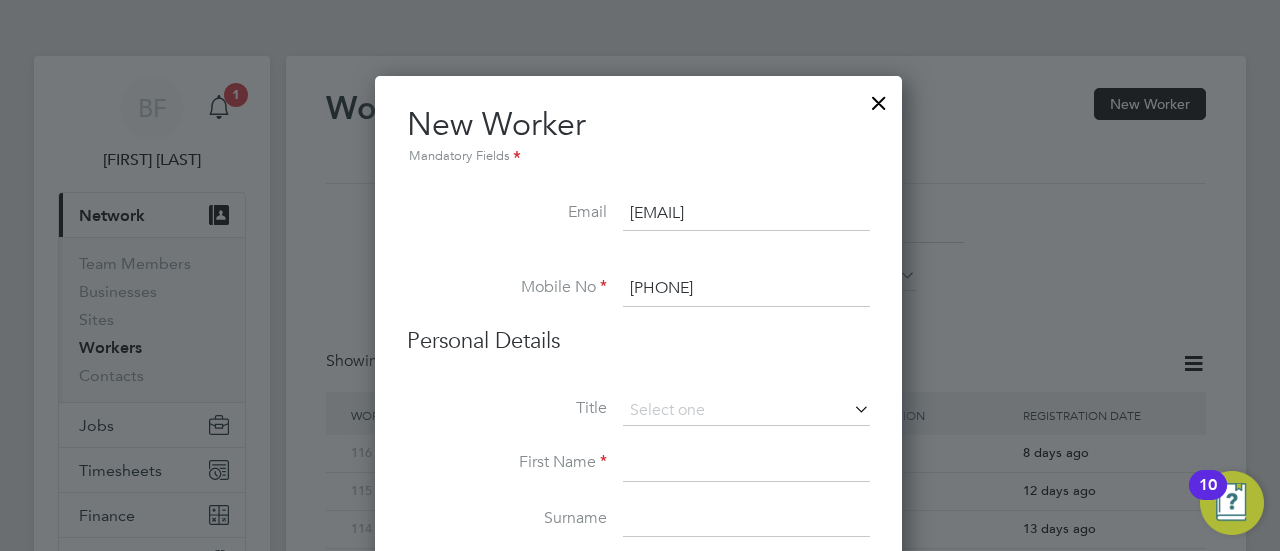 type on "[PHONE]" 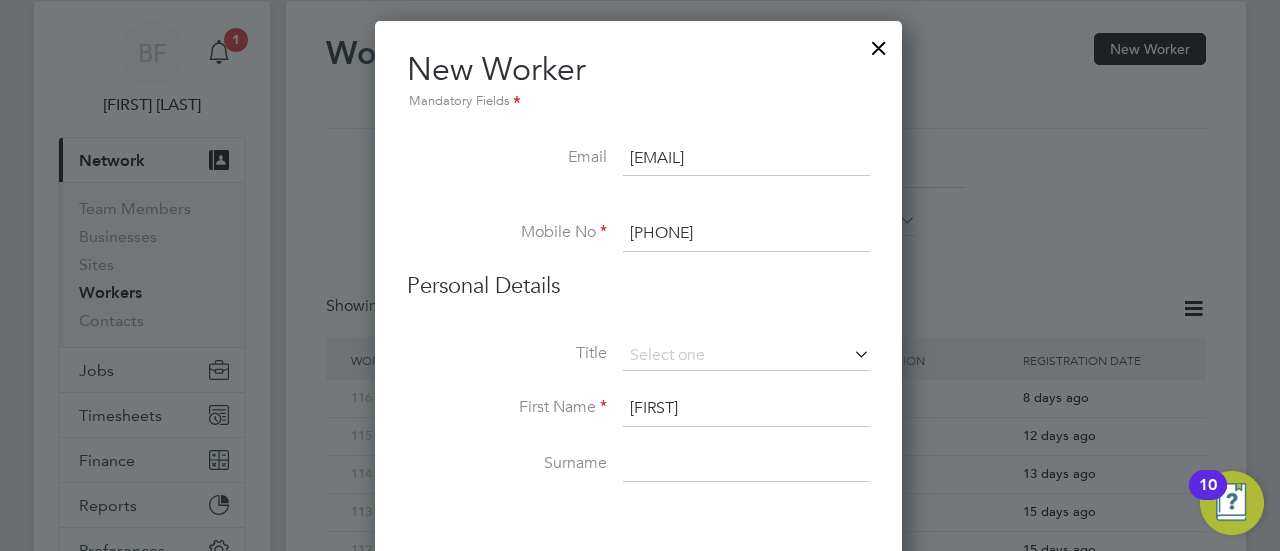 scroll, scrollTop: 76, scrollLeft: 0, axis: vertical 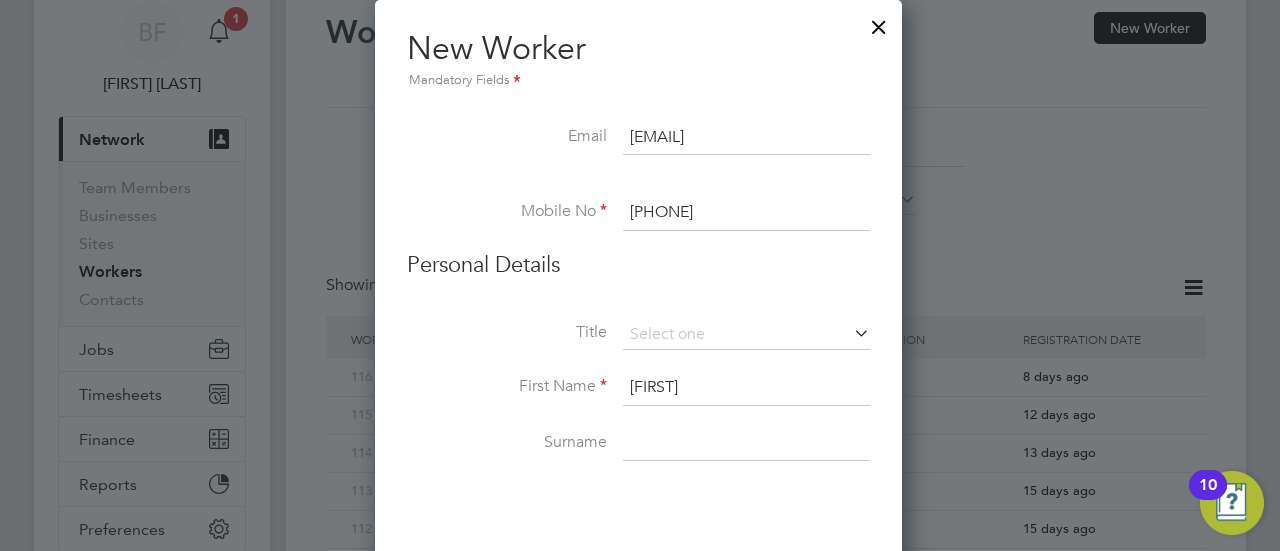 type on "Stephanie" 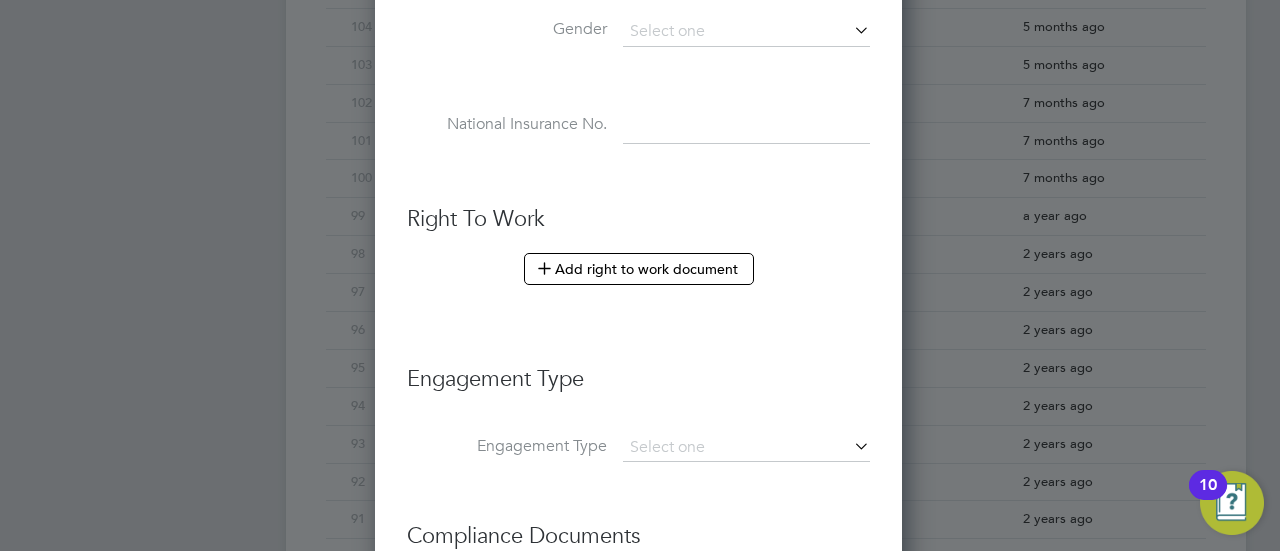 scroll, scrollTop: 883, scrollLeft: 0, axis: vertical 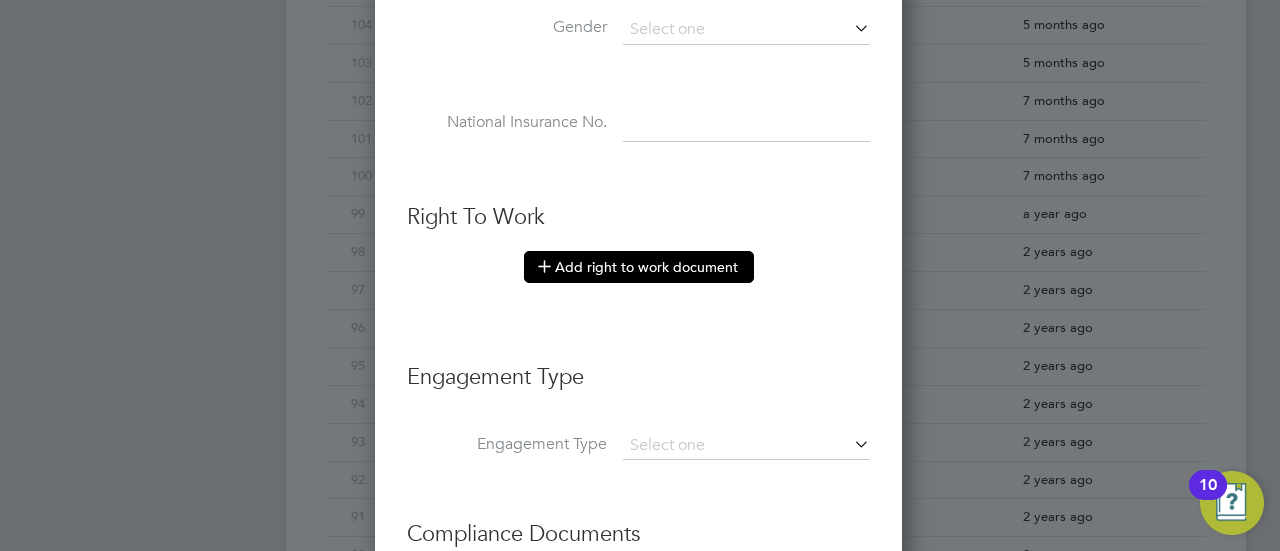 type on "Naughton" 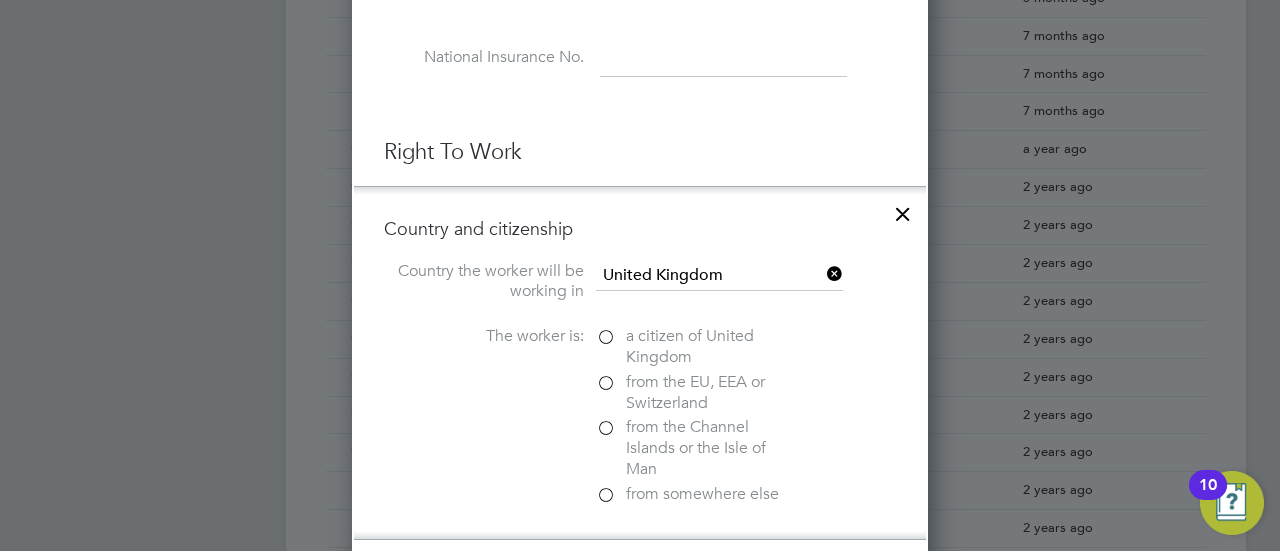 scroll, scrollTop: 1094, scrollLeft: 0, axis: vertical 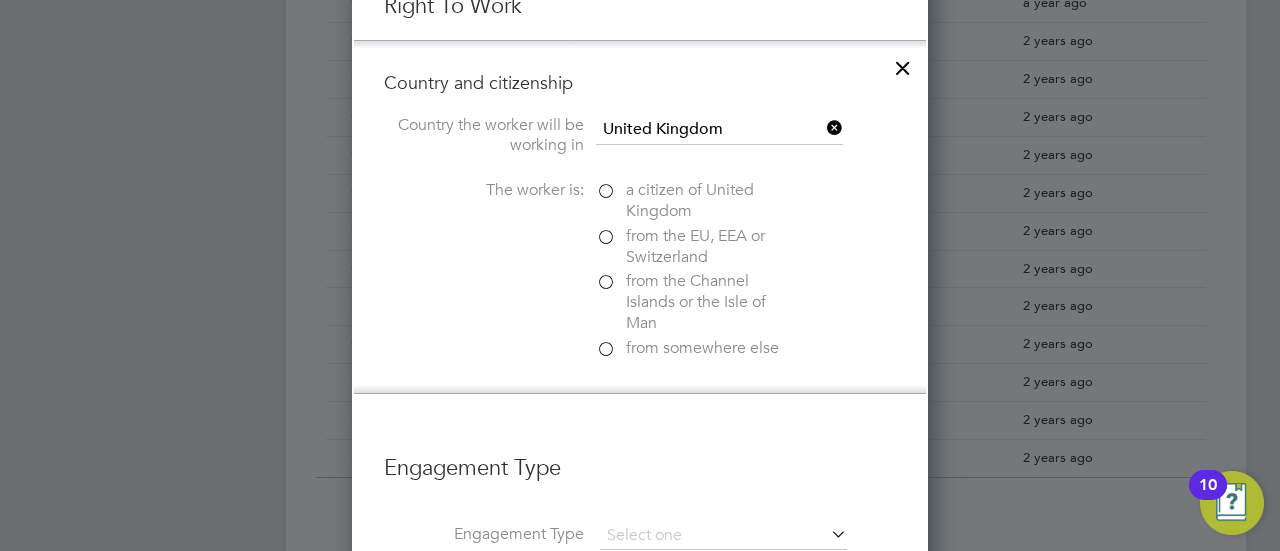 click on "a citizen of United Kingdom" at bounding box center [696, 201] 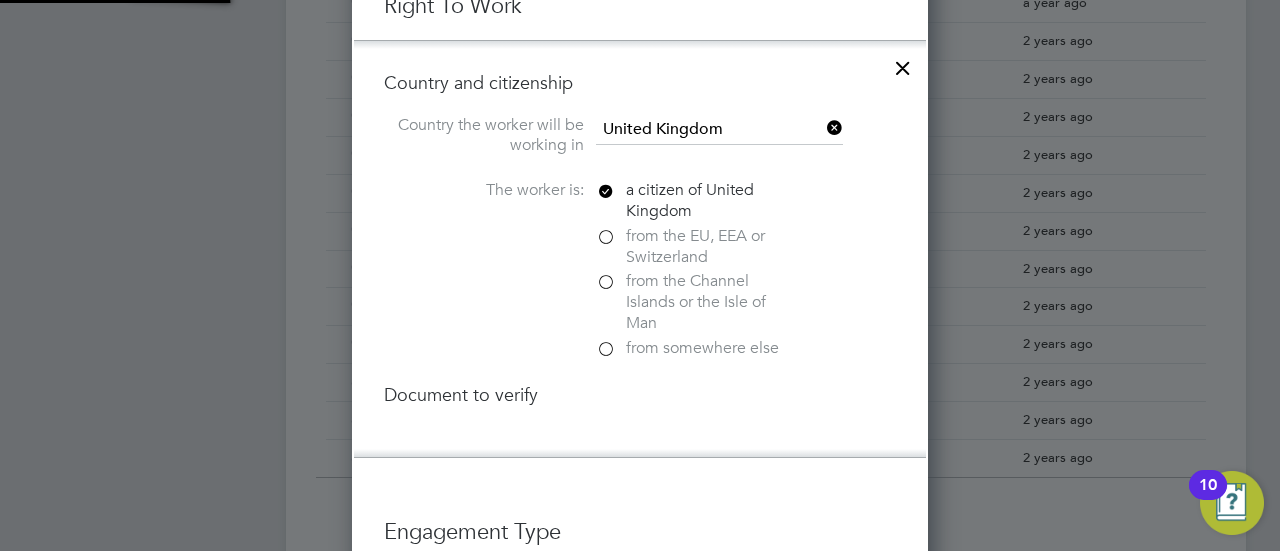 scroll, scrollTop: 10, scrollLeft: 10, axis: both 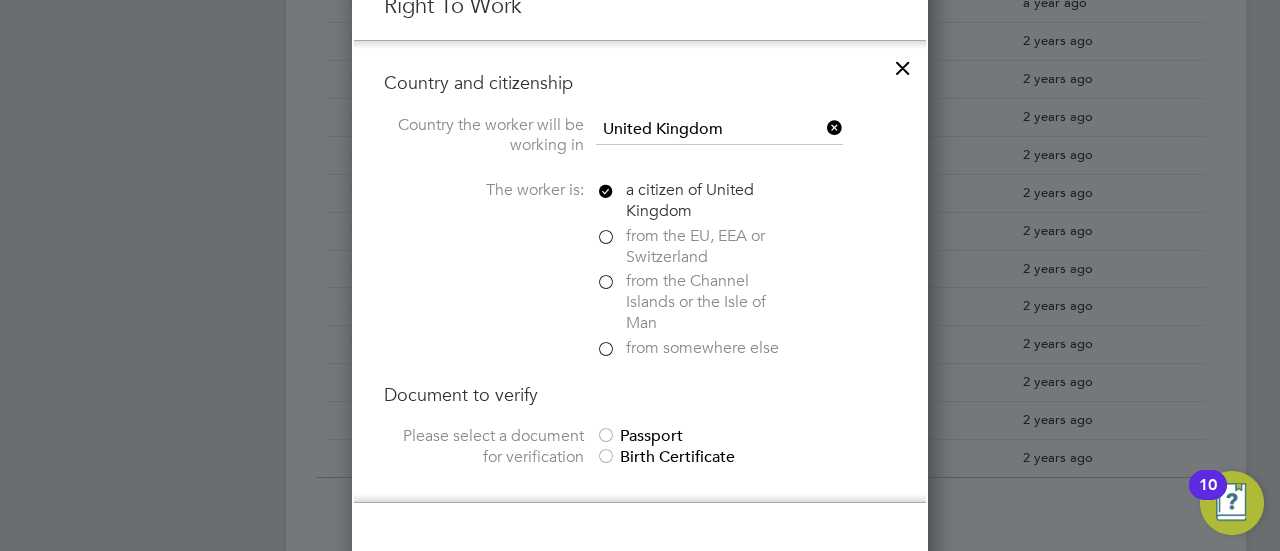 click at bounding box center (606, 437) 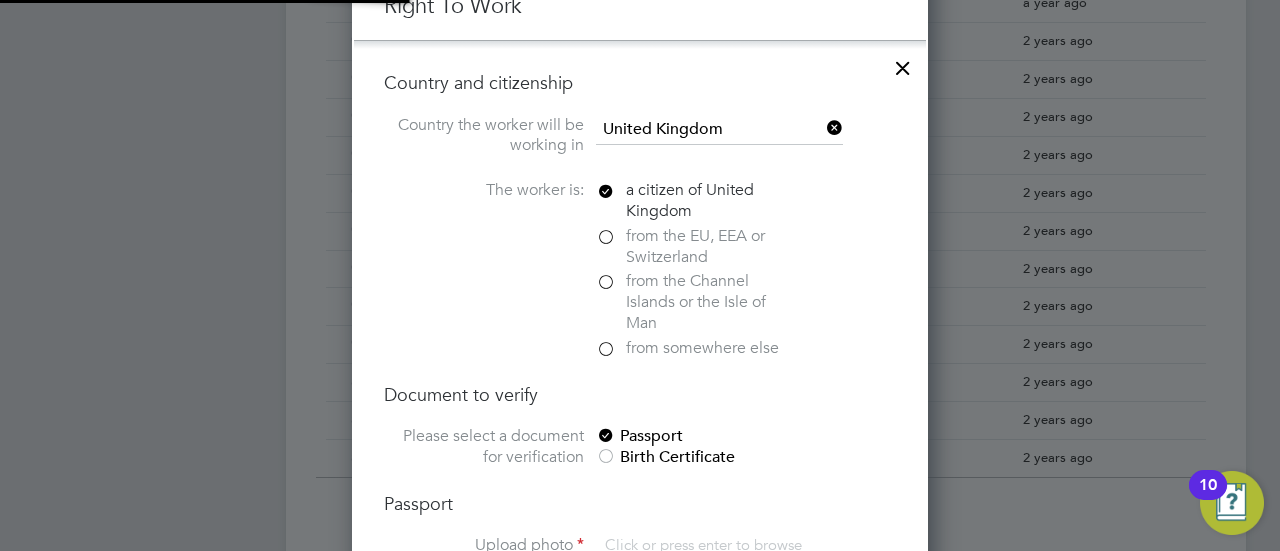 scroll, scrollTop: 10, scrollLeft: 10, axis: both 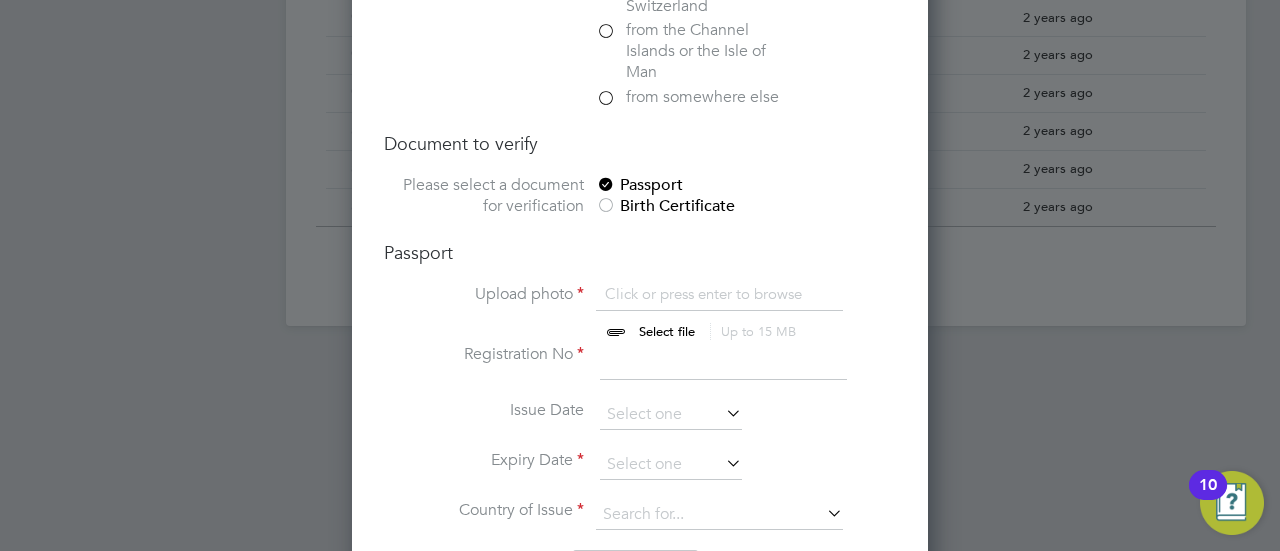click at bounding box center [686, 314] 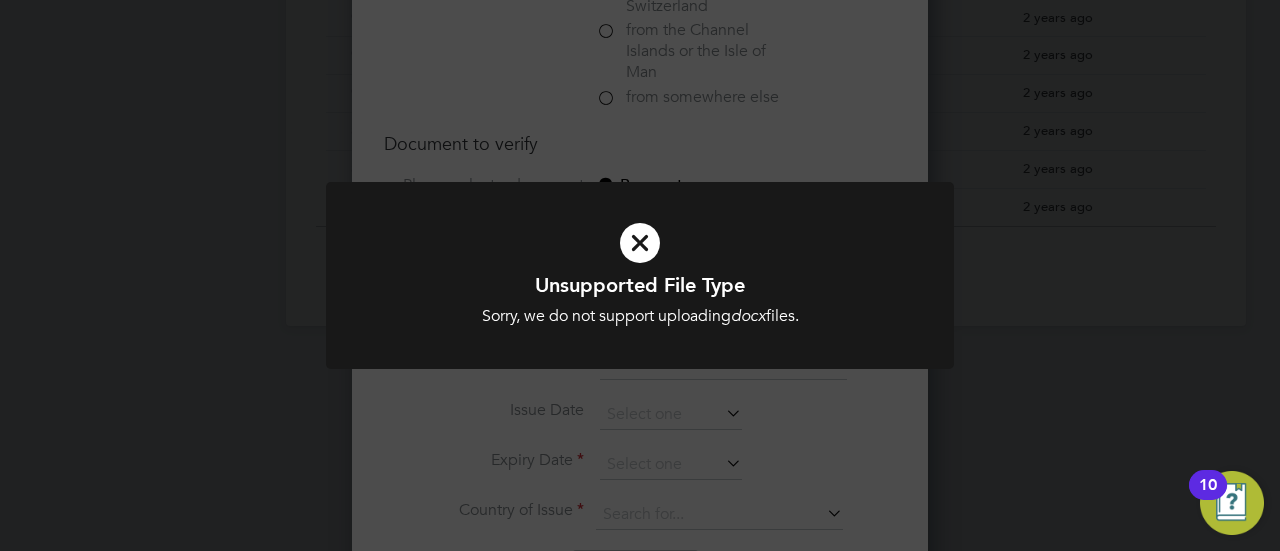 click at bounding box center [640, 243] 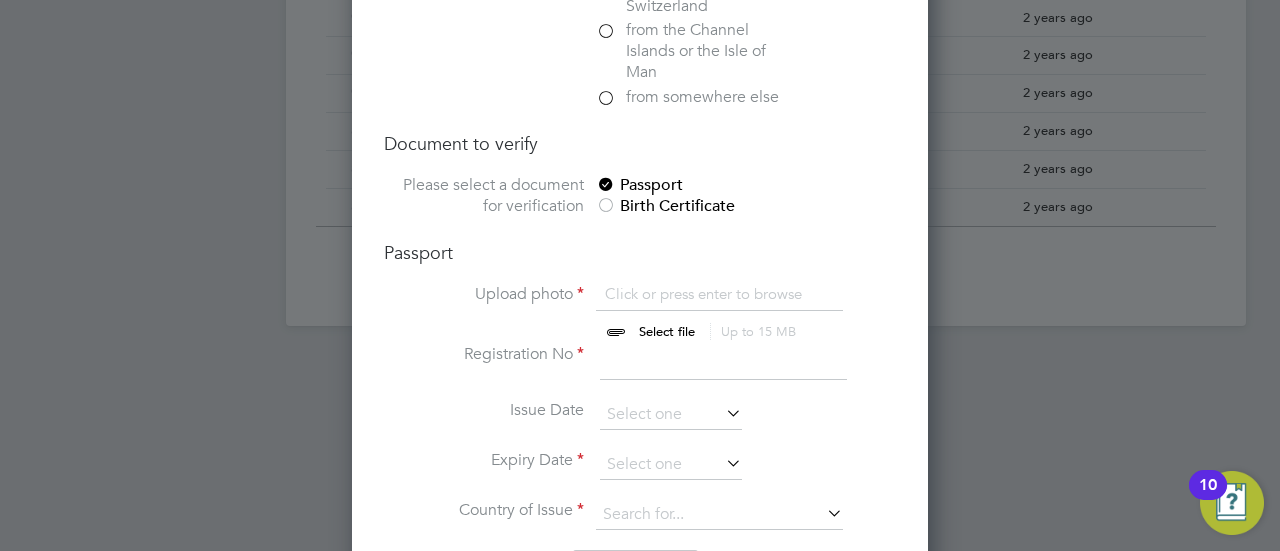 click at bounding box center [686, 314] 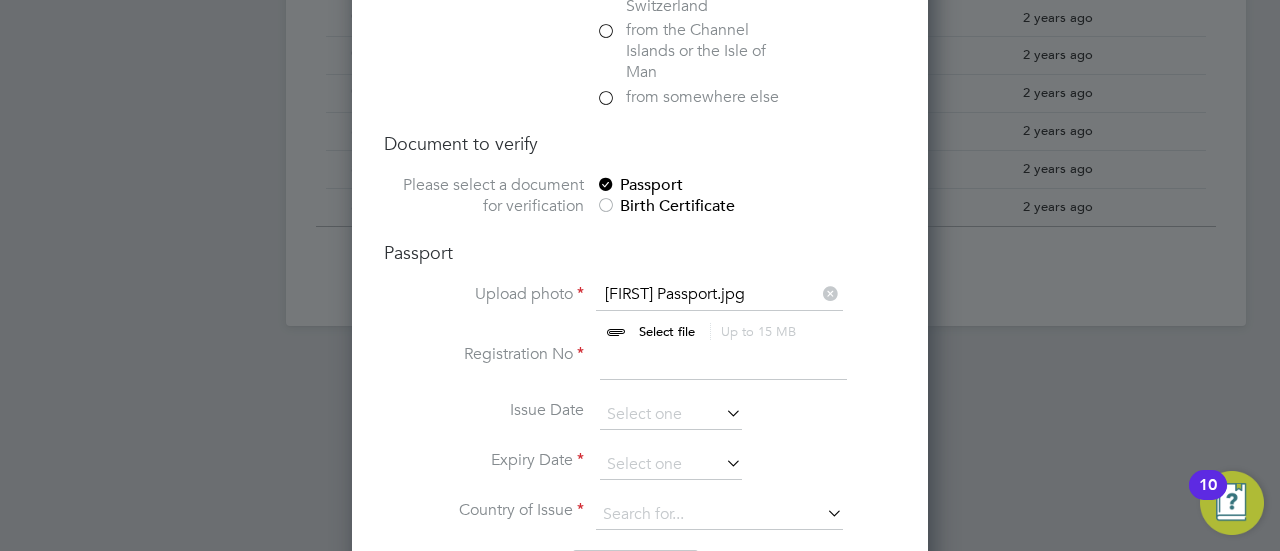 click at bounding box center (723, 362) 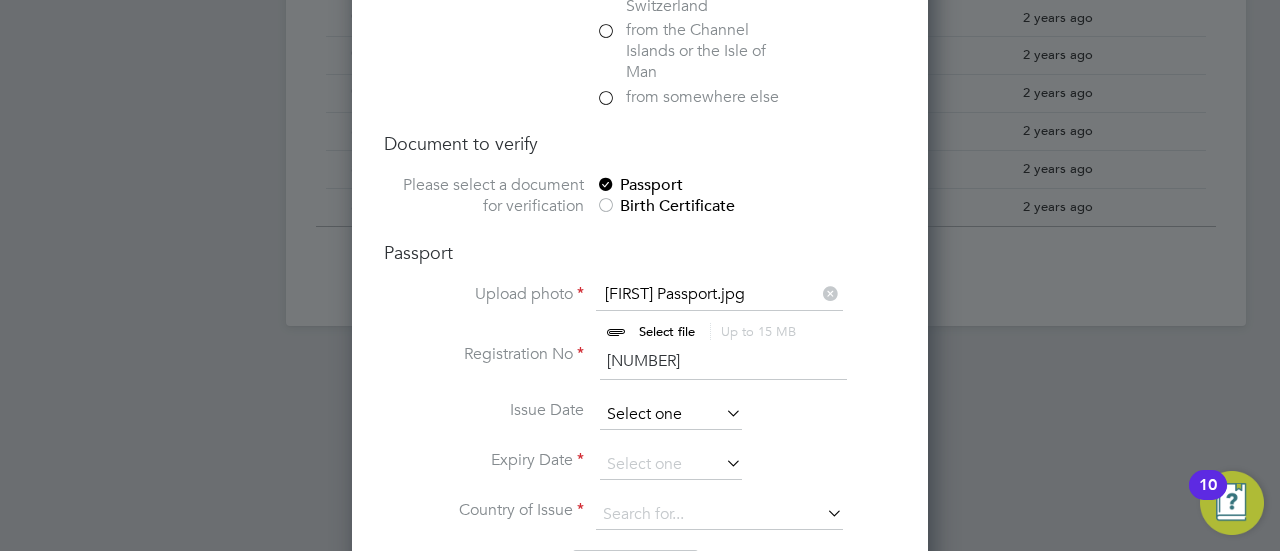 type on "[PHONE]" 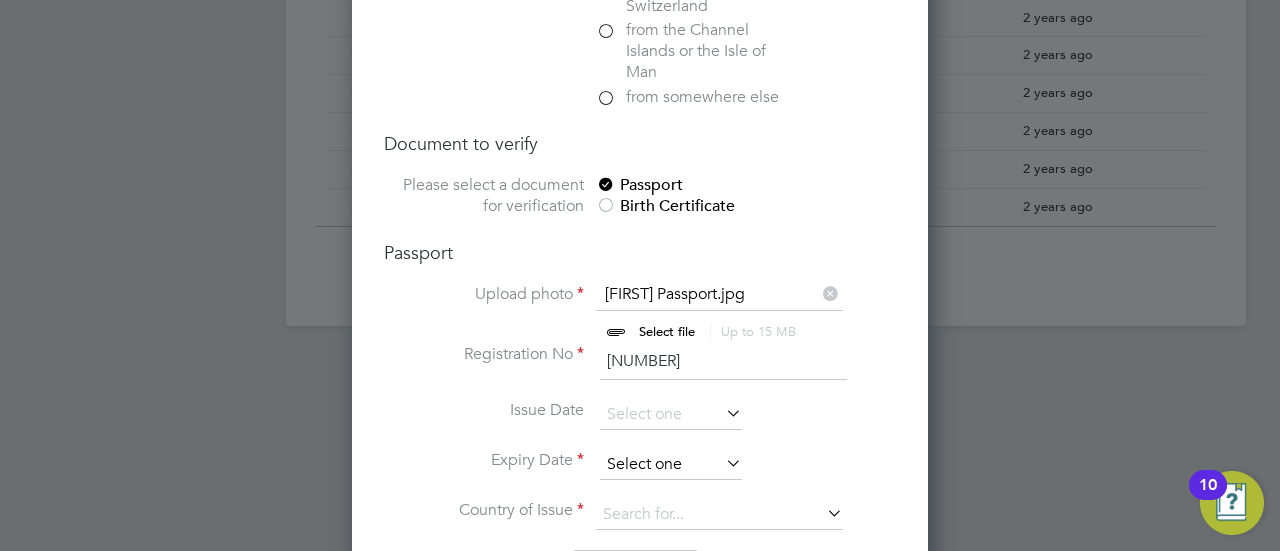 click at bounding box center [671, 465] 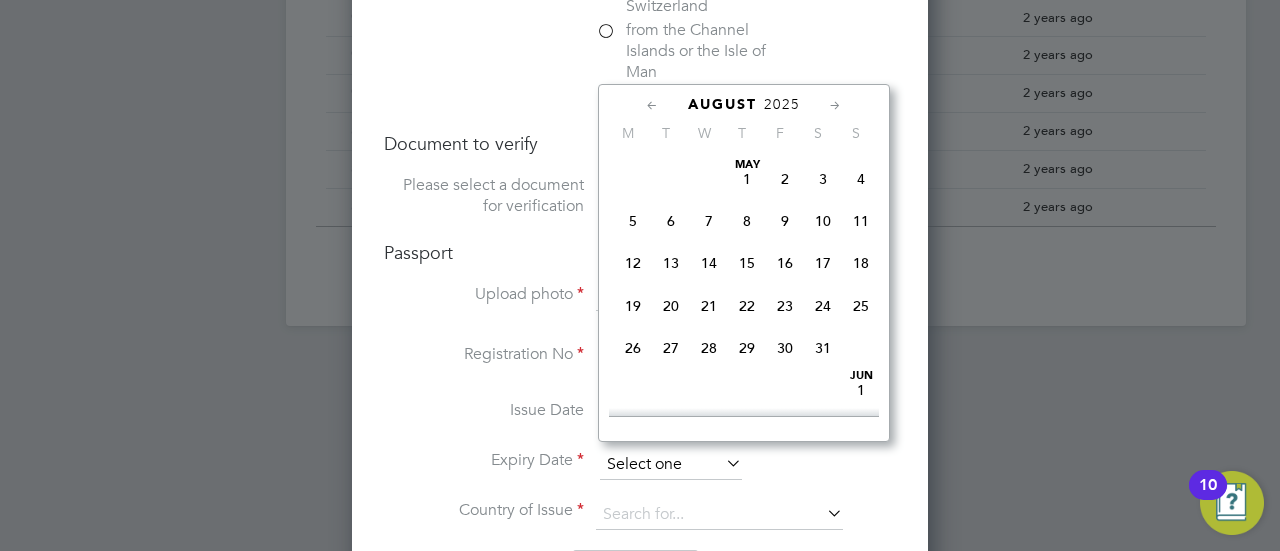 scroll, scrollTop: 644, scrollLeft: 0, axis: vertical 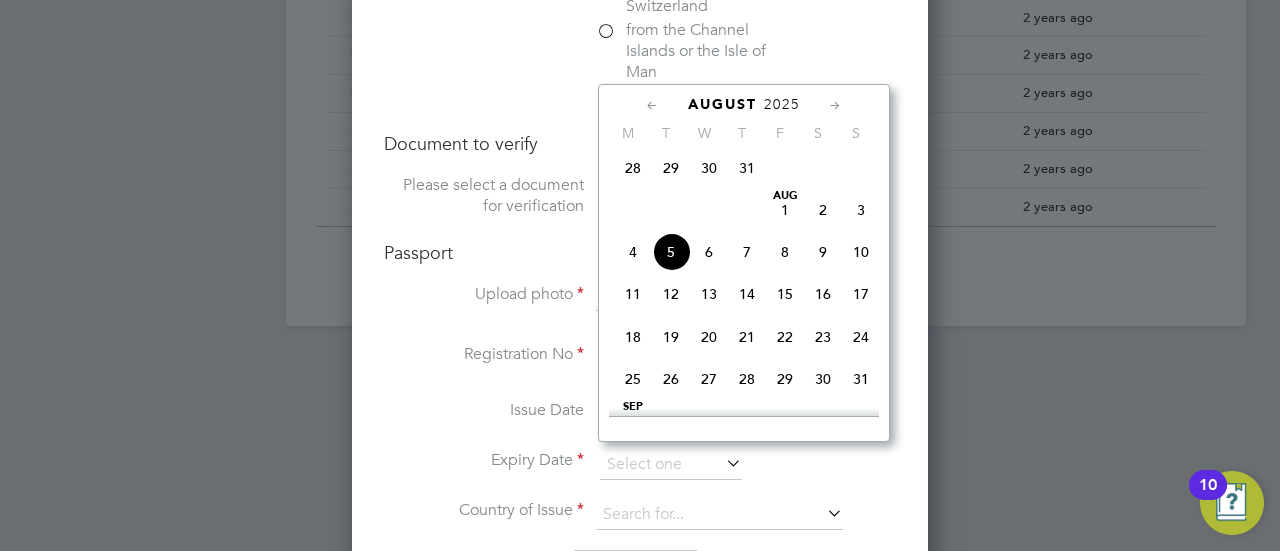 click on "2025" 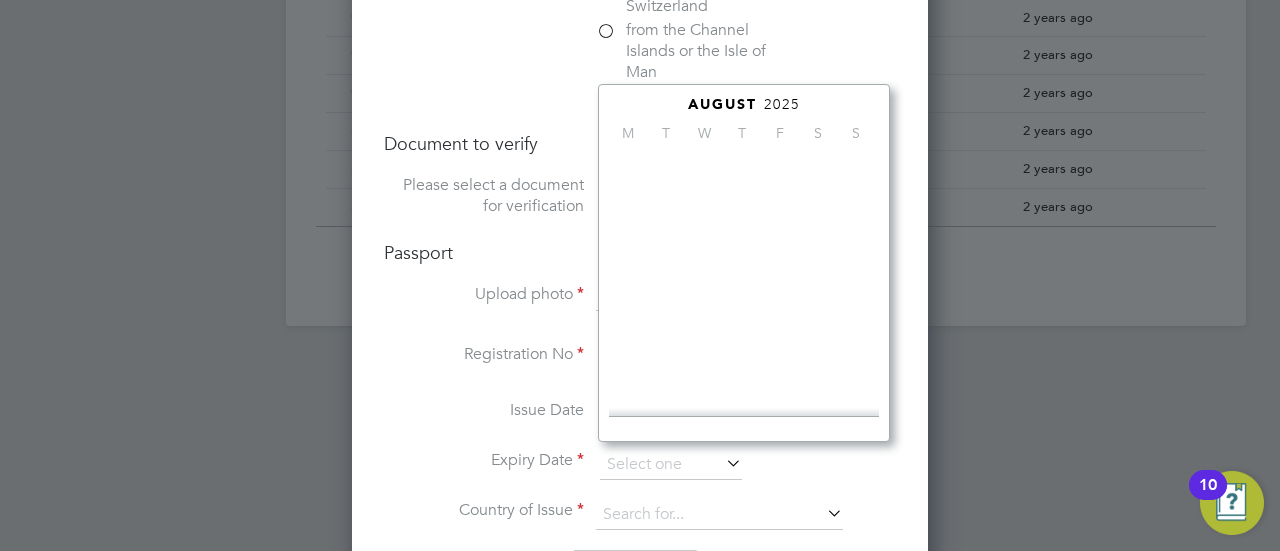 scroll, scrollTop: 523, scrollLeft: 0, axis: vertical 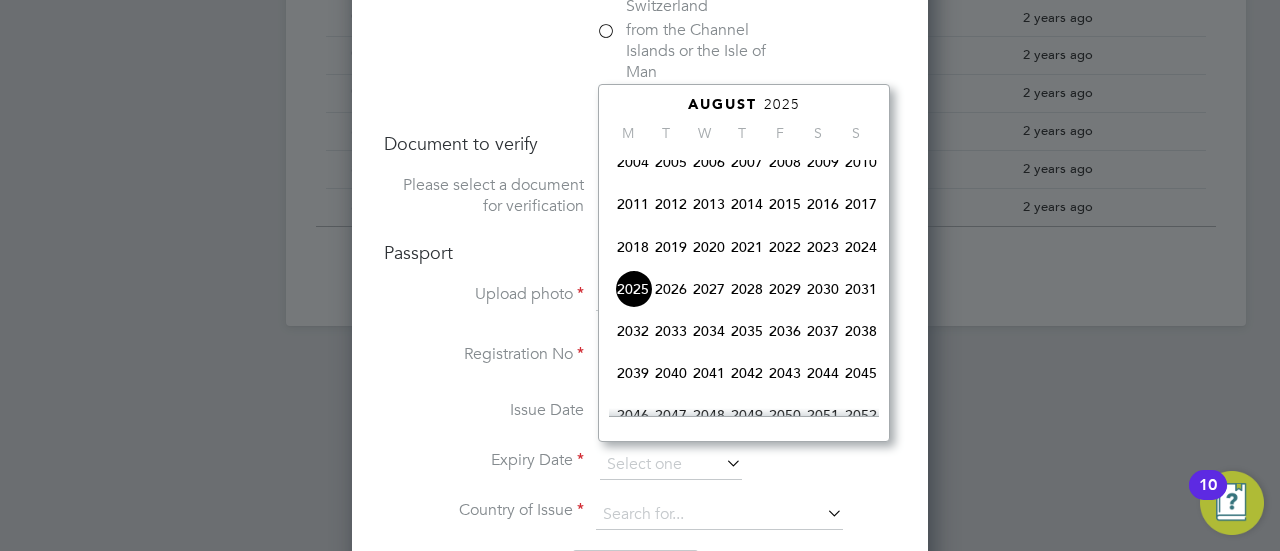 click on "2028" 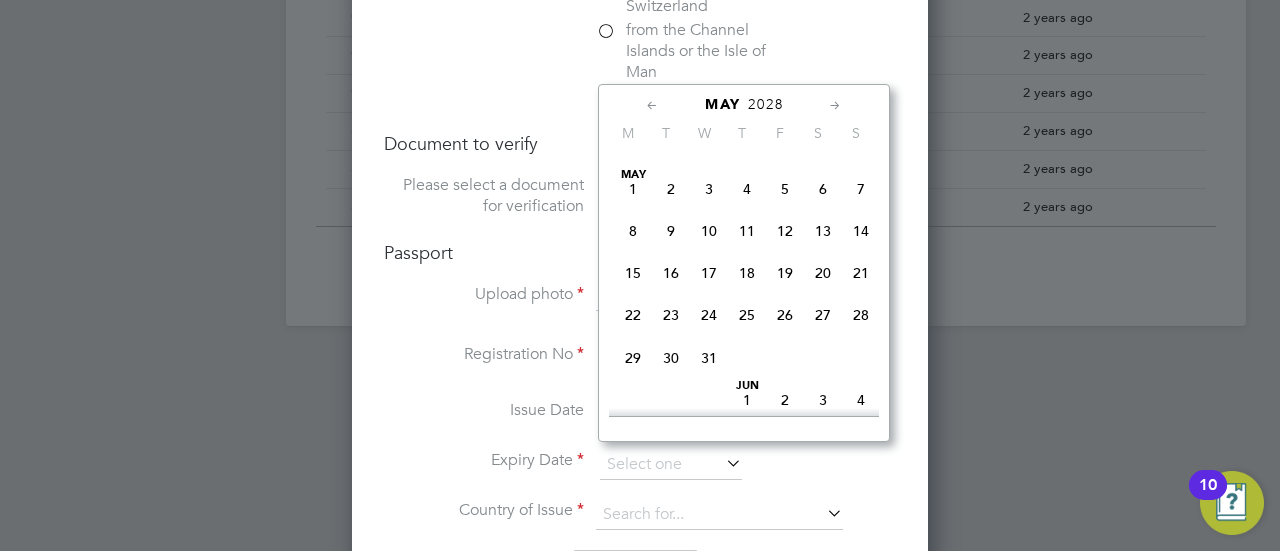 scroll, scrollTop: 424, scrollLeft: 0, axis: vertical 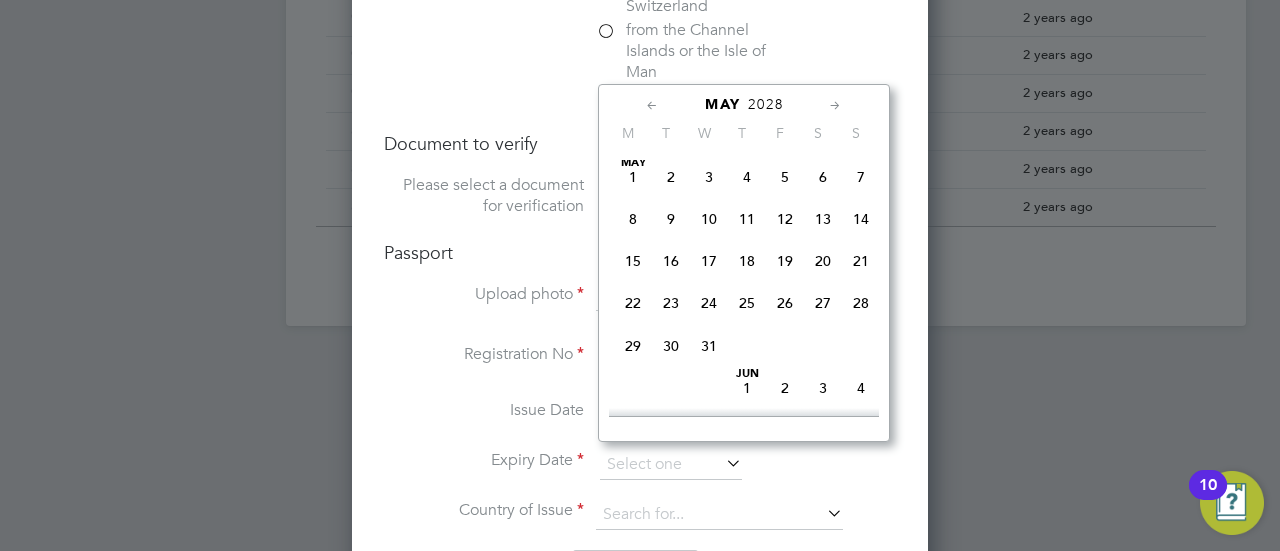 click on "28" 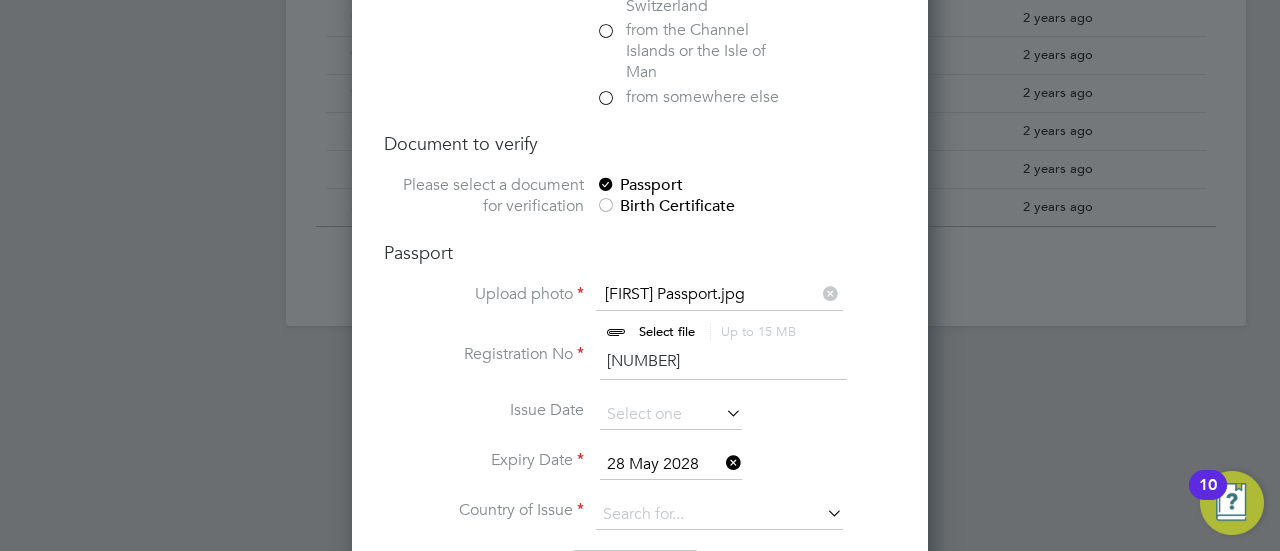 click on "28 May 2028" at bounding box center [671, 465] 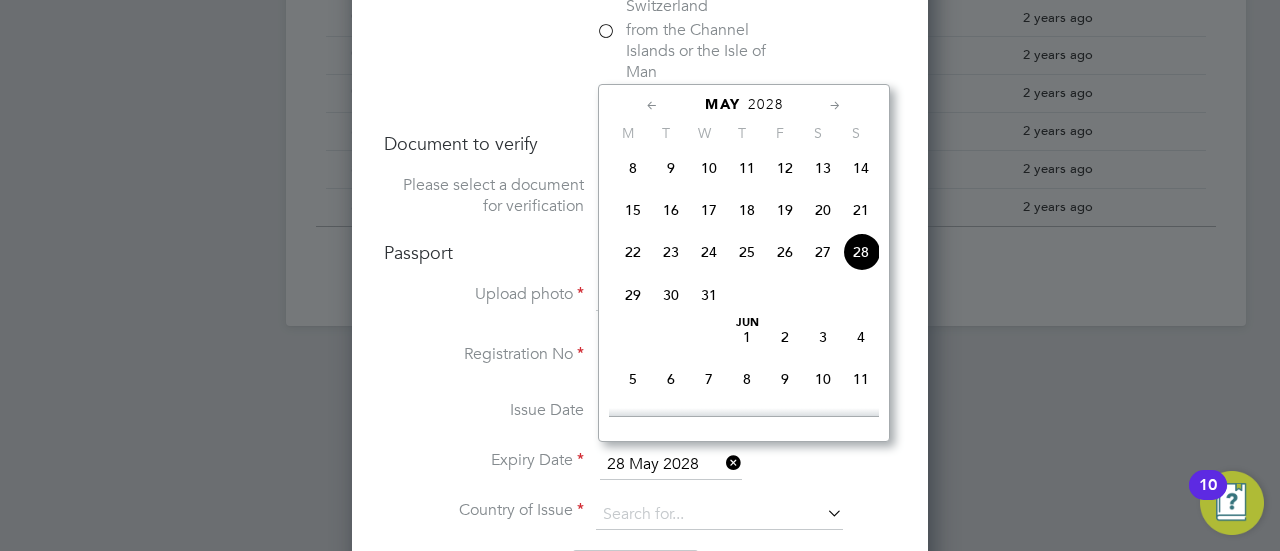 click on "27" 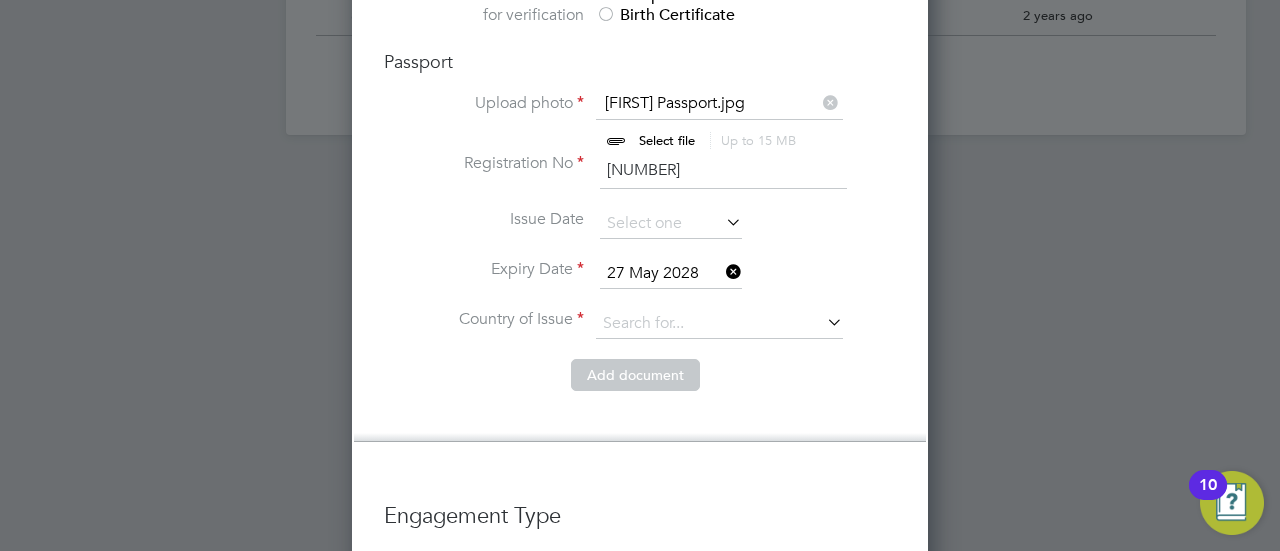 scroll, scrollTop: 1542, scrollLeft: 0, axis: vertical 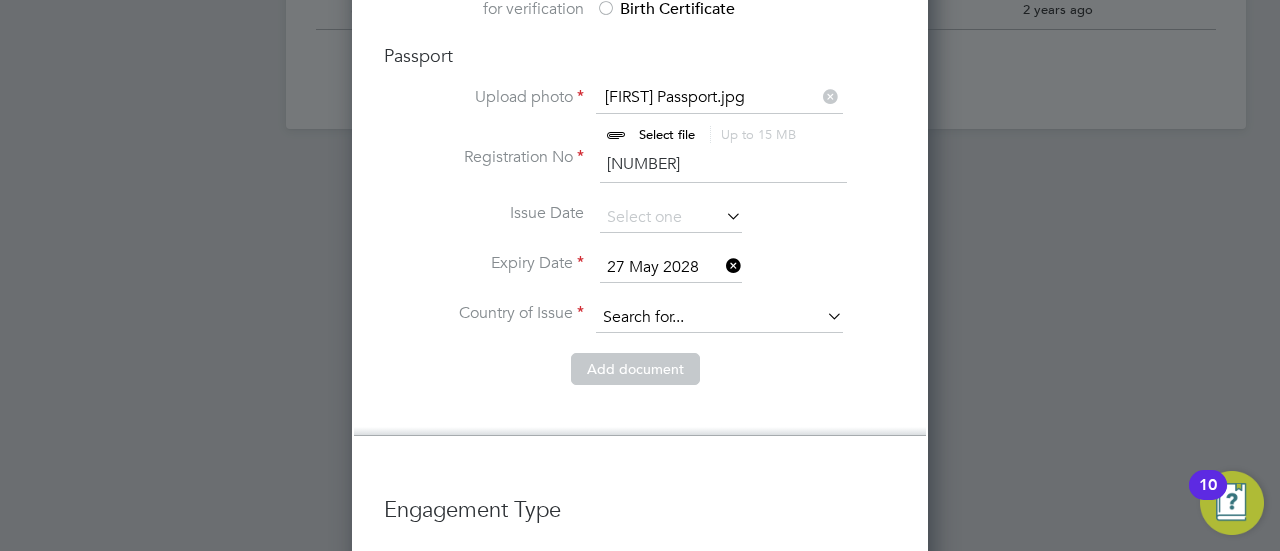 click at bounding box center (719, 318) 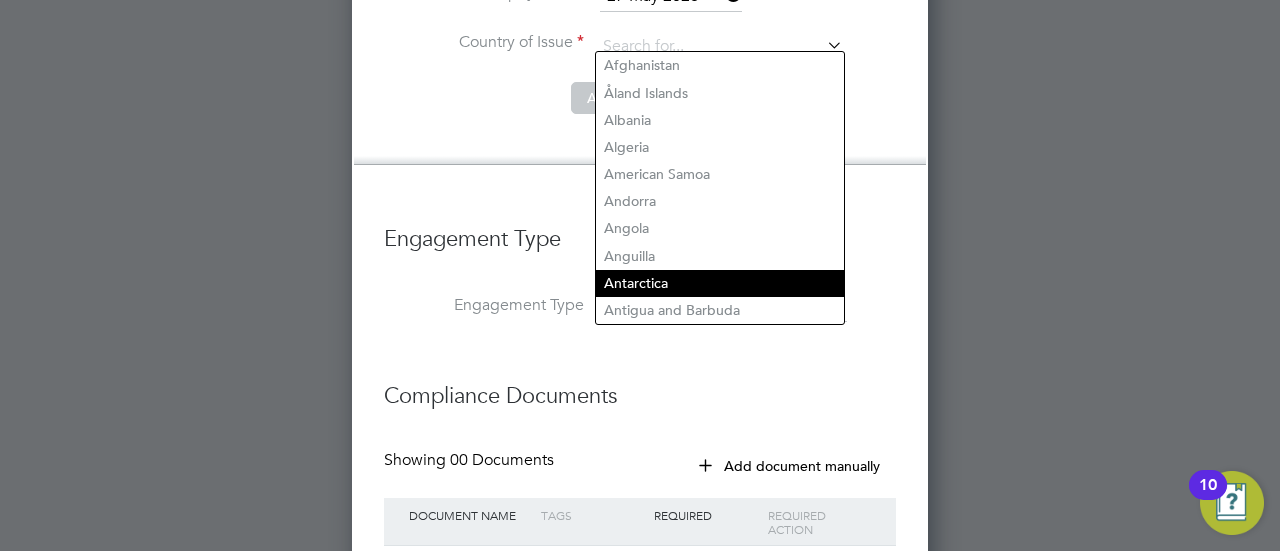scroll, scrollTop: 1762, scrollLeft: 0, axis: vertical 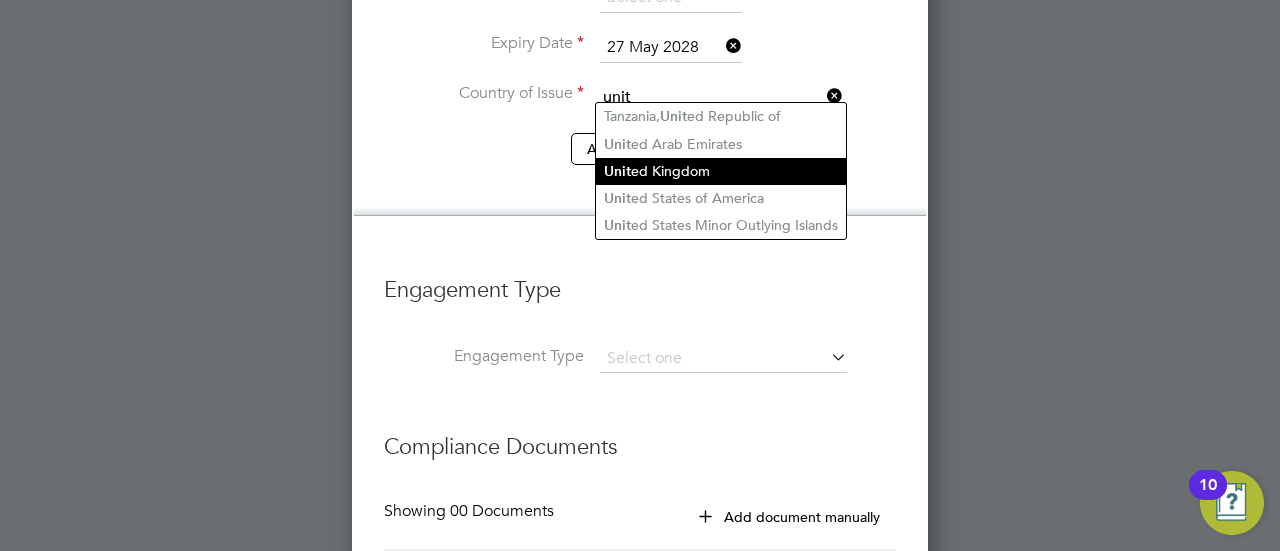 click on "Unit ed Kingdom" 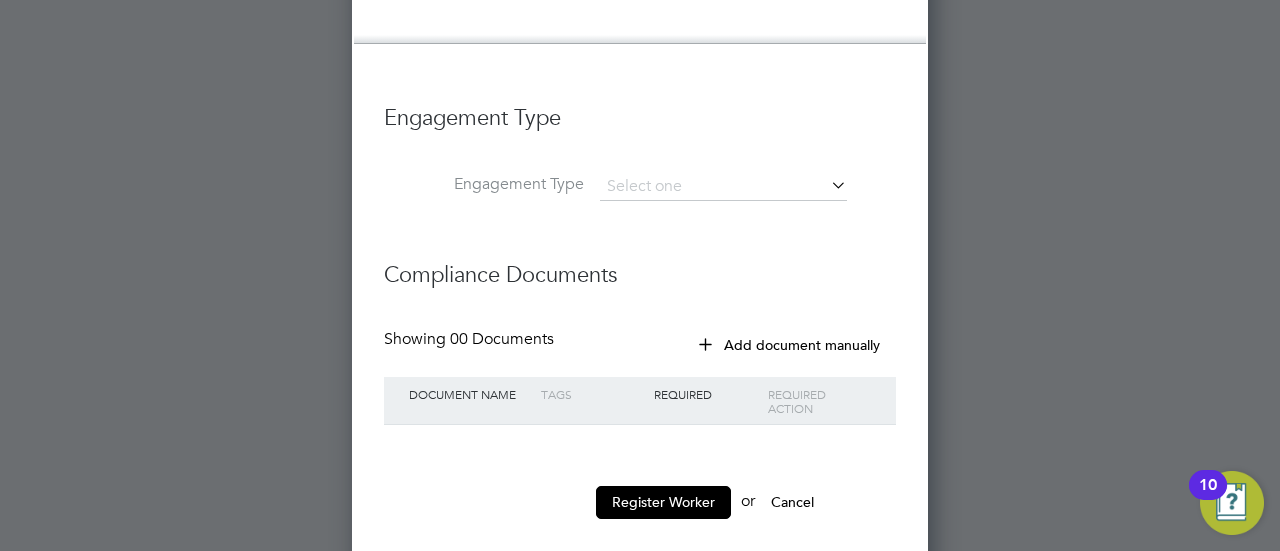 scroll, scrollTop: 1949, scrollLeft: 0, axis: vertical 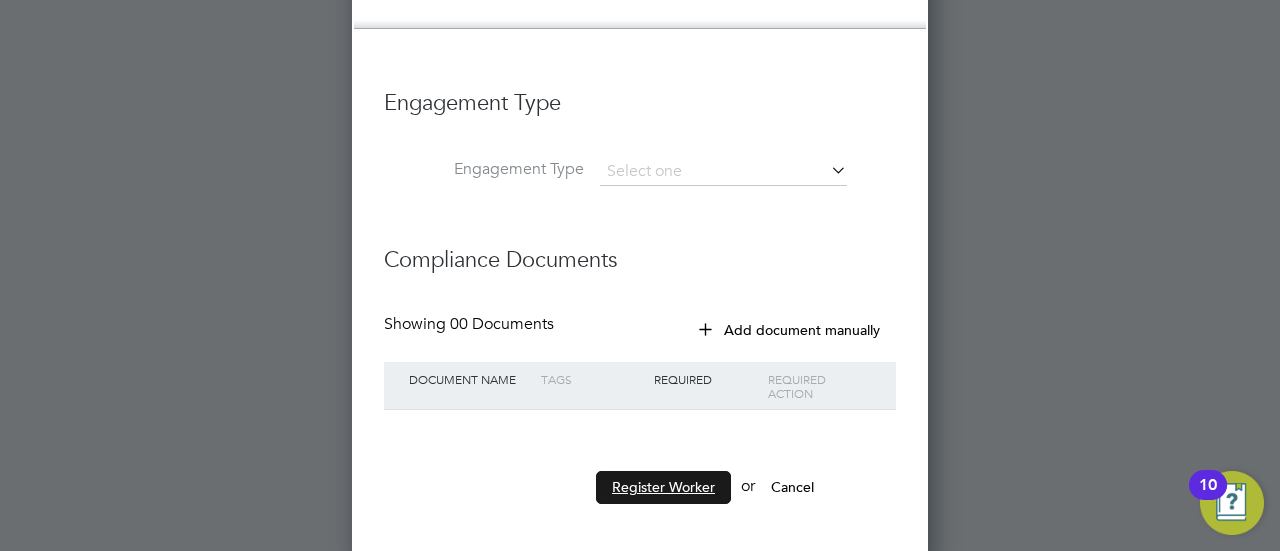 click on "Register Worker" at bounding box center [663, 487] 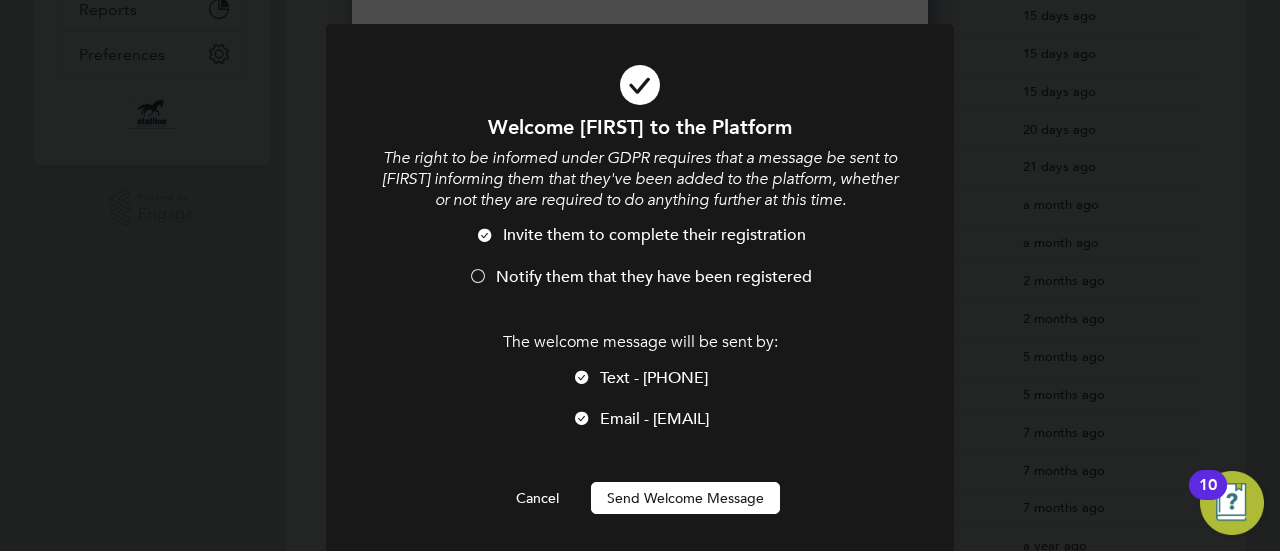 click on "Notify them that they have been registered" at bounding box center (640, 287) 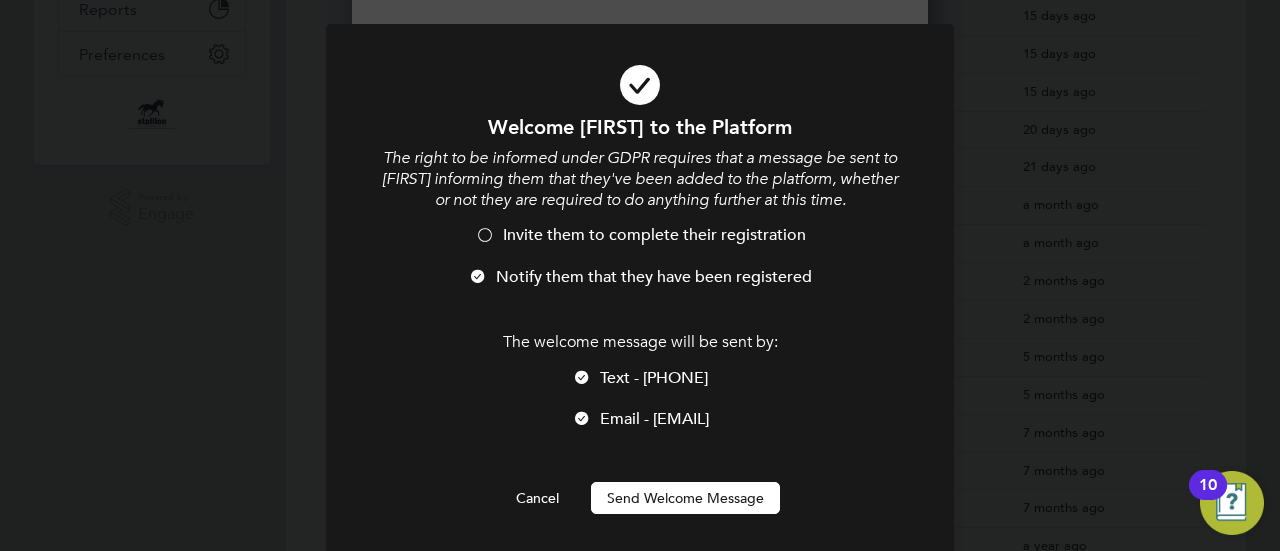 click on "Email - stephnaughton48@gmail.com" at bounding box center [654, 419] 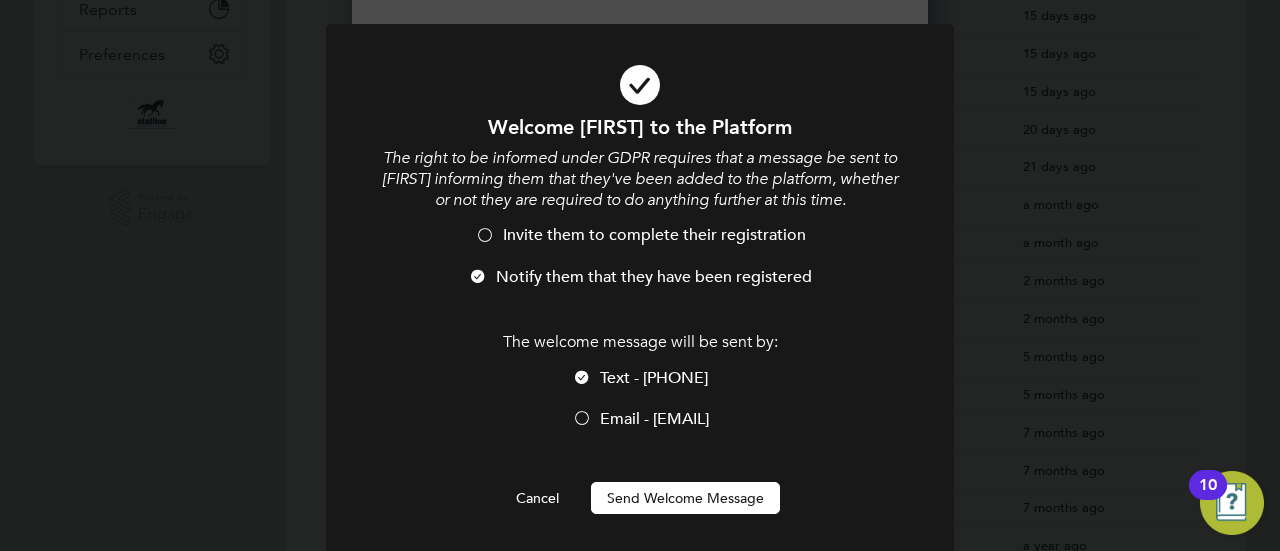 click on "Send Welcome Message" at bounding box center [685, 498] 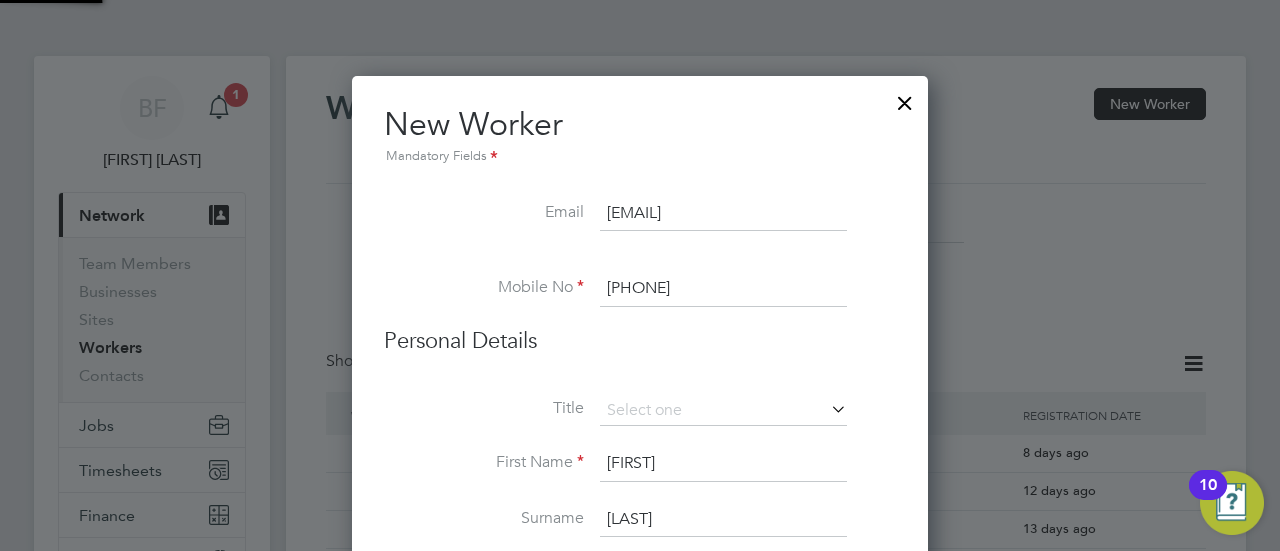 scroll, scrollTop: 551, scrollLeft: 0, axis: vertical 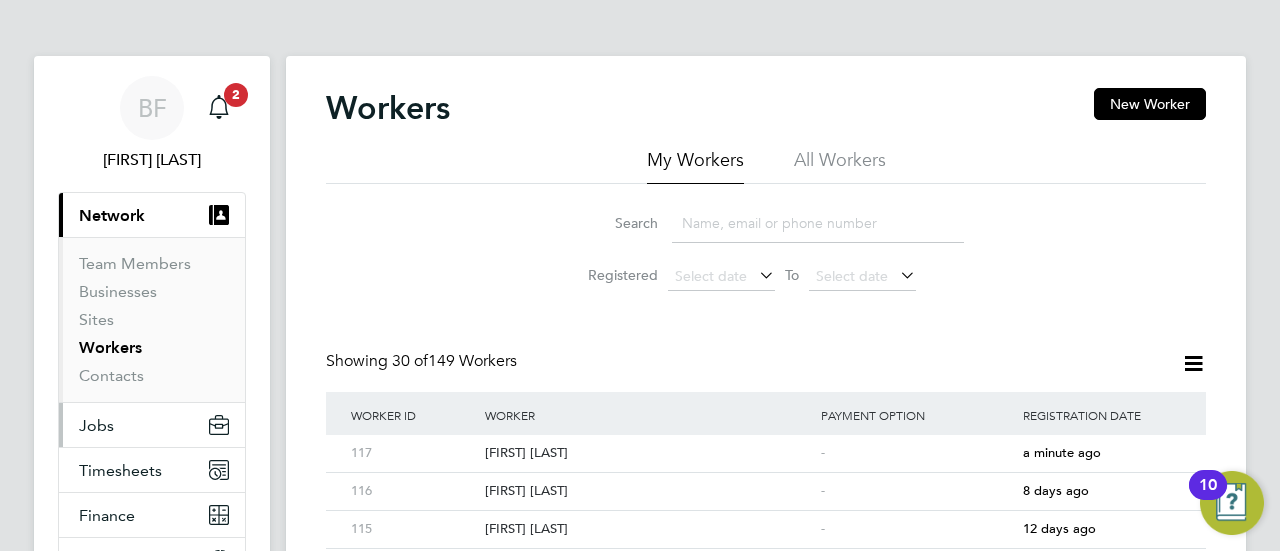 click on "Jobs" at bounding box center [152, 425] 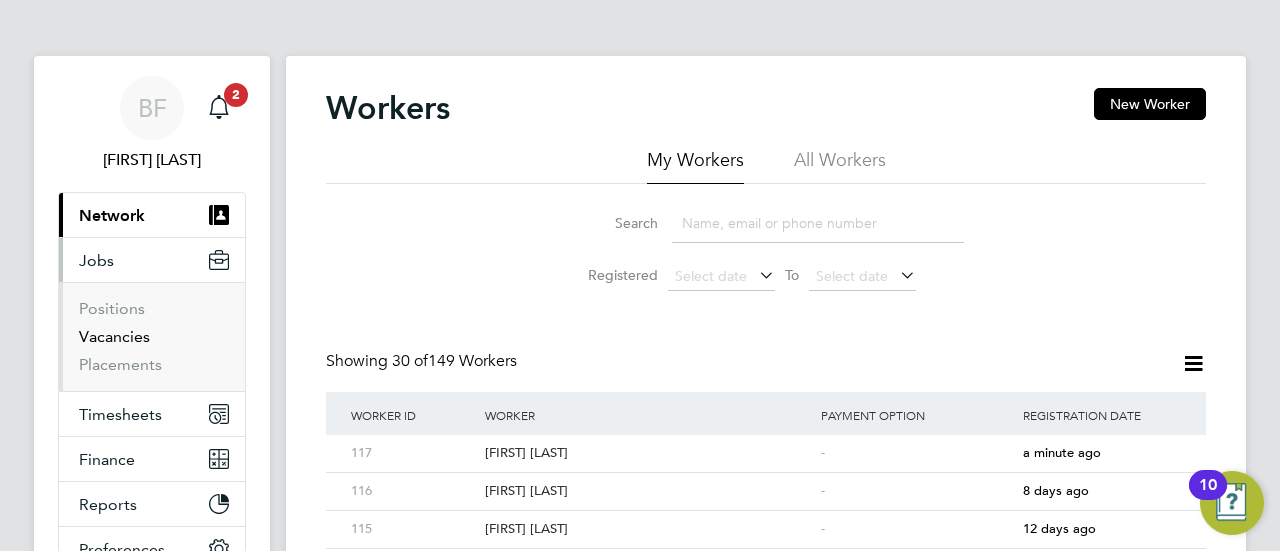 click on "Vacancies" at bounding box center [114, 336] 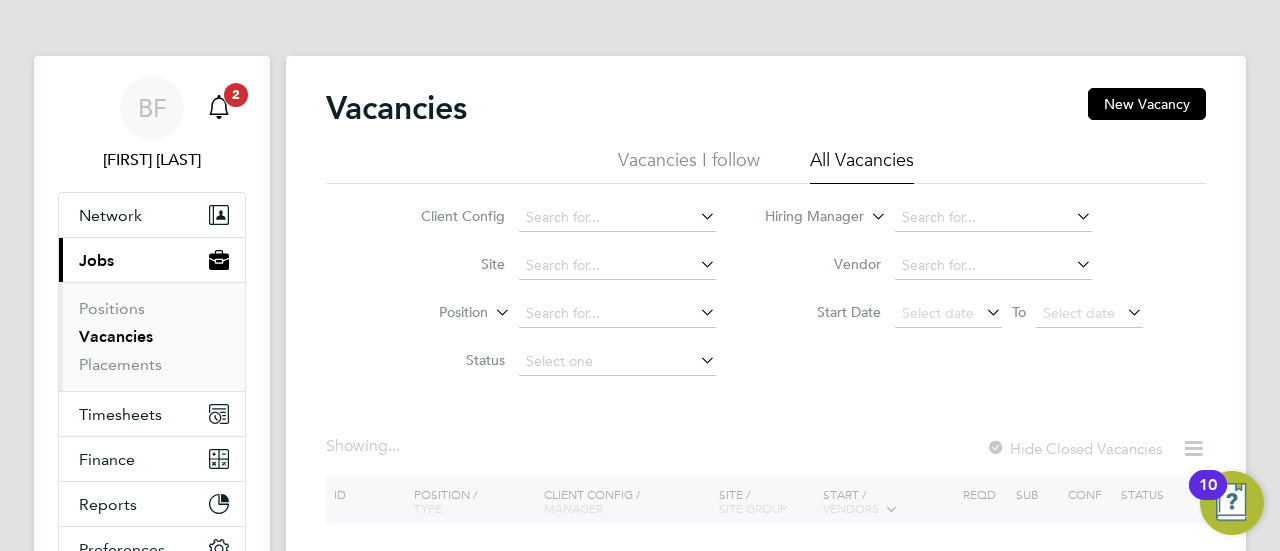 click 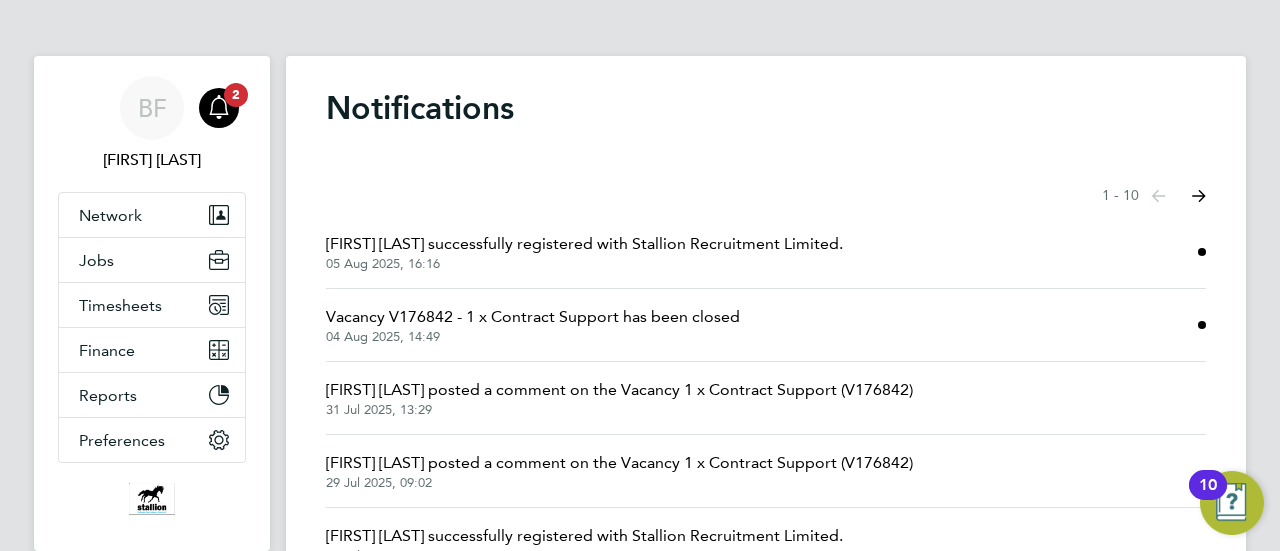 click on "Vacancy V176842 - 1 x Contract Support
has been closed" 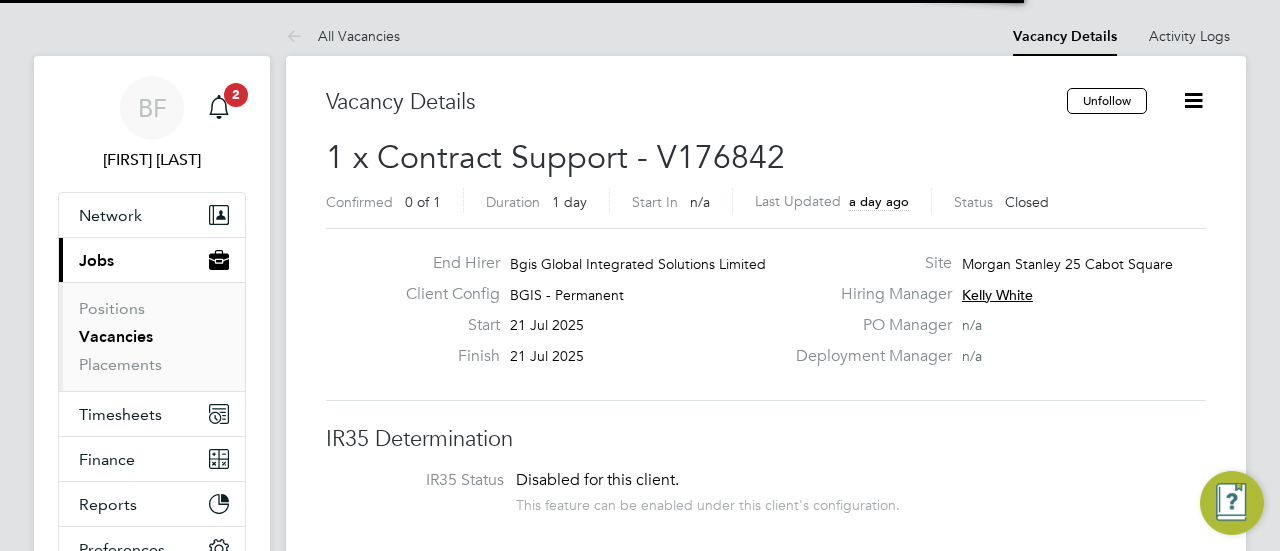 scroll, scrollTop: 10, scrollLeft: 10, axis: both 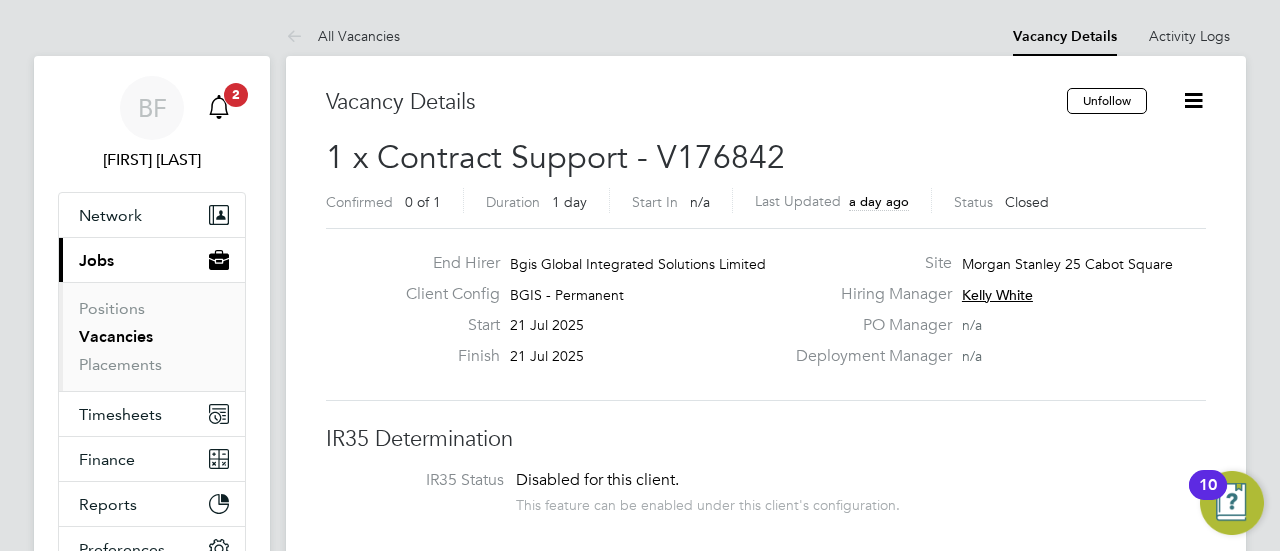 click at bounding box center (219, 107) 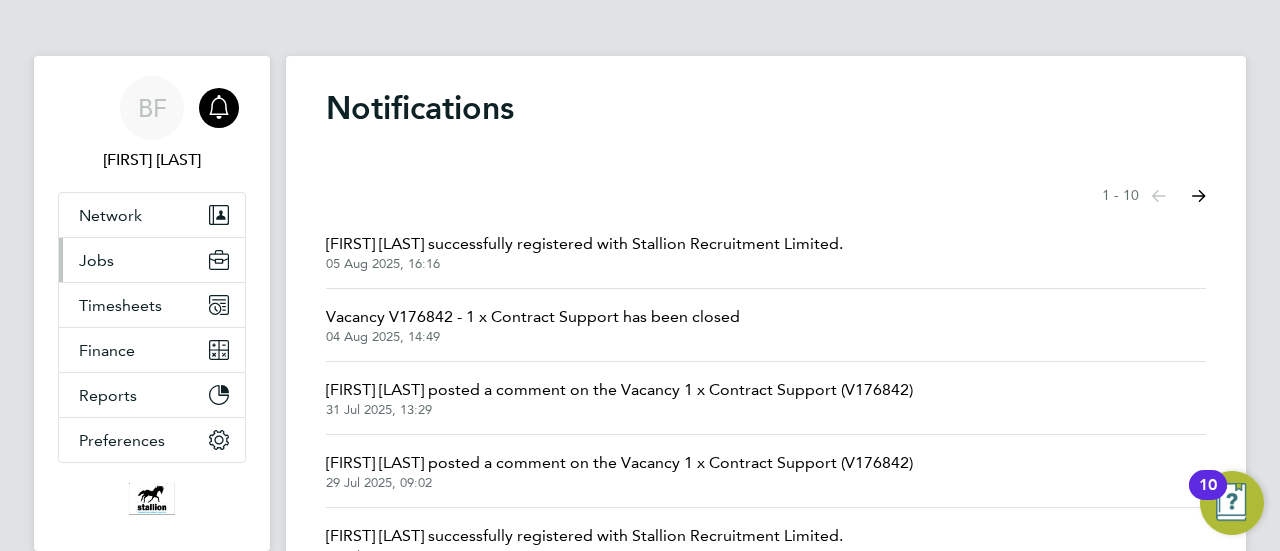 click on "Jobs" at bounding box center (152, 260) 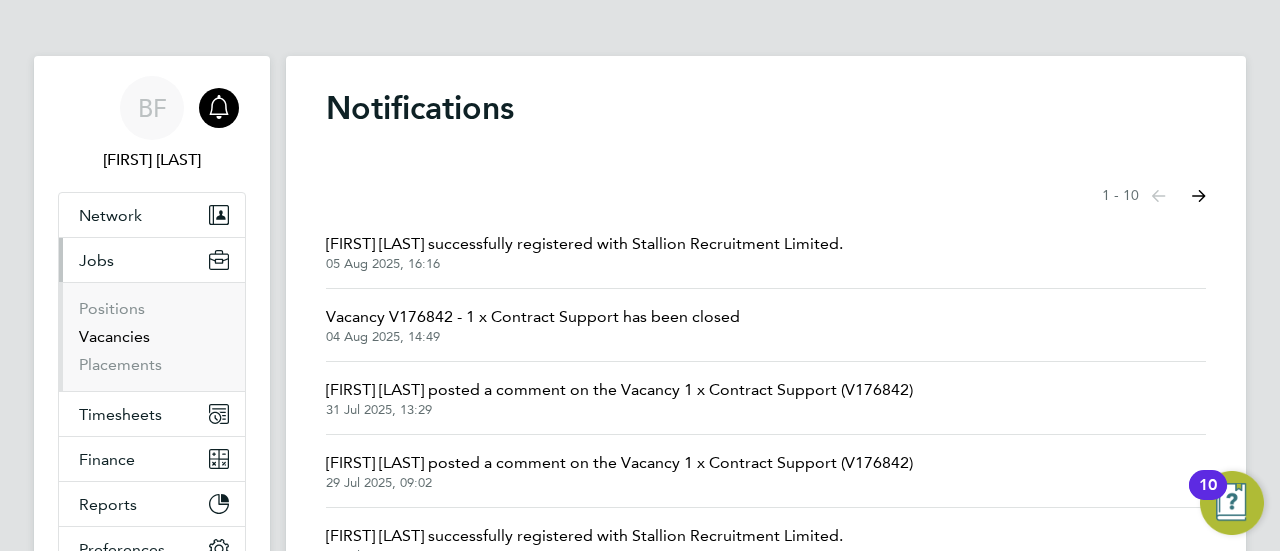 click on "Vacancies" at bounding box center [114, 336] 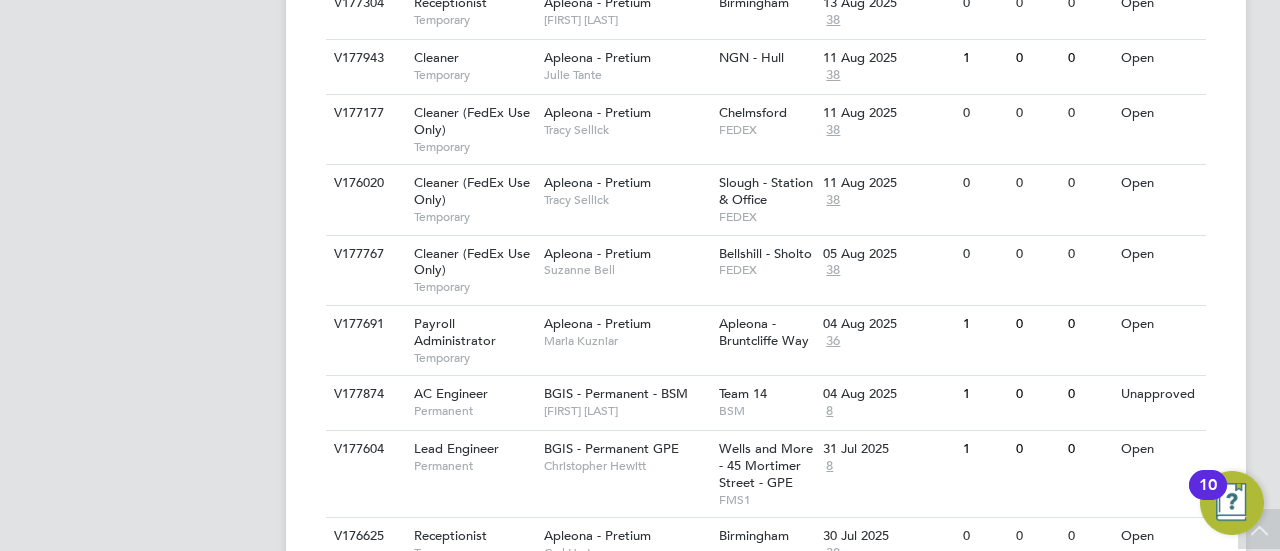 scroll, scrollTop: 833, scrollLeft: 0, axis: vertical 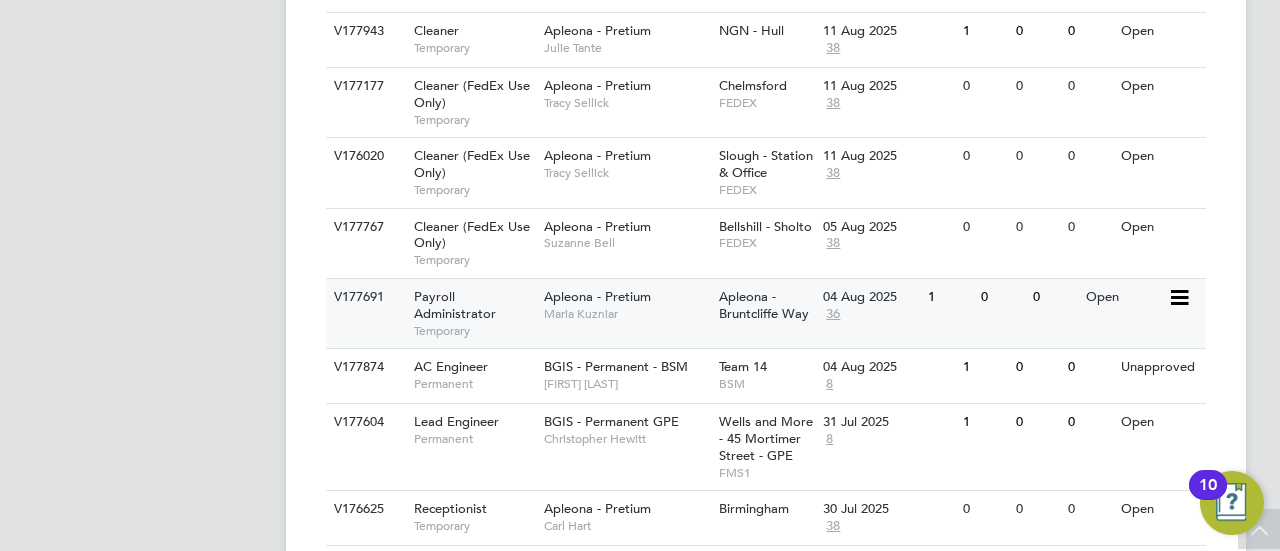 click on "Payroll Administrator" 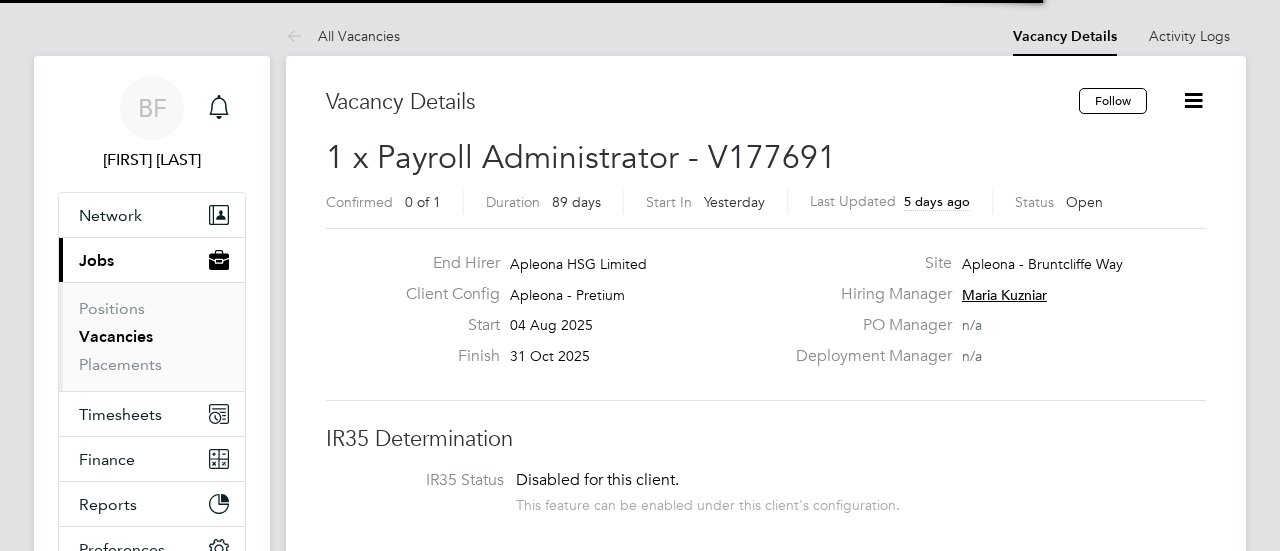 scroll, scrollTop: 0, scrollLeft: 0, axis: both 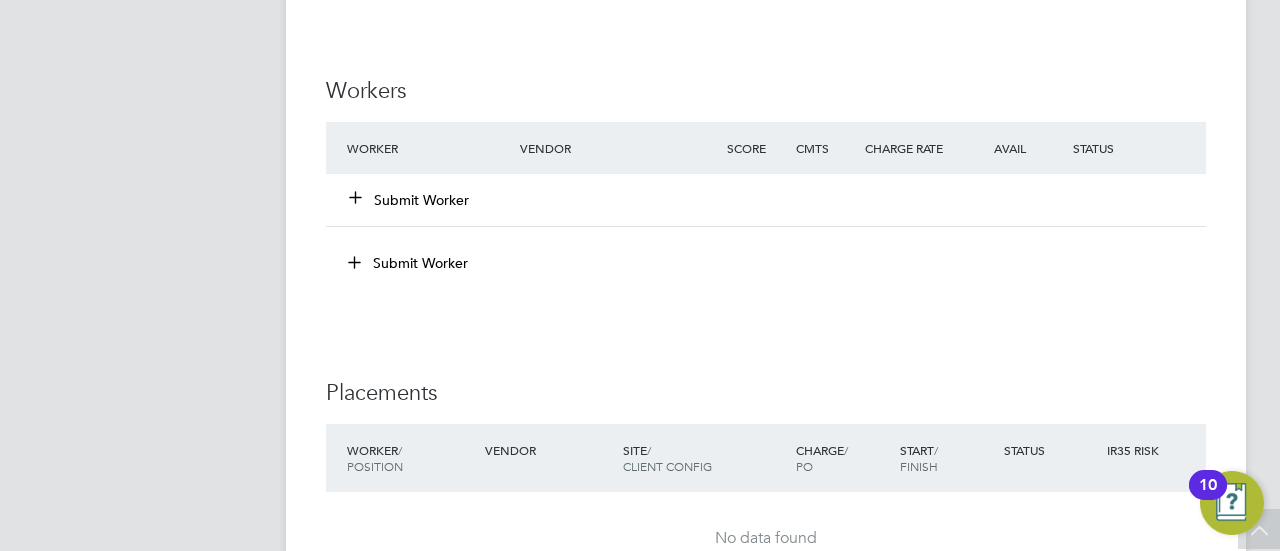 click on "Submit Worker" 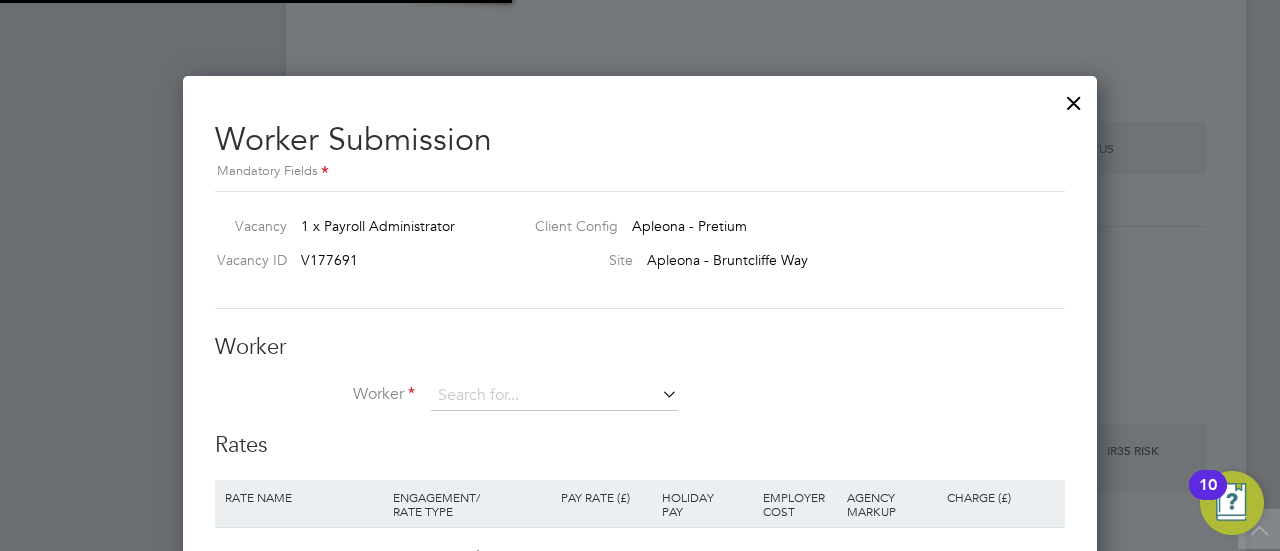 scroll, scrollTop: 10, scrollLeft: 10, axis: both 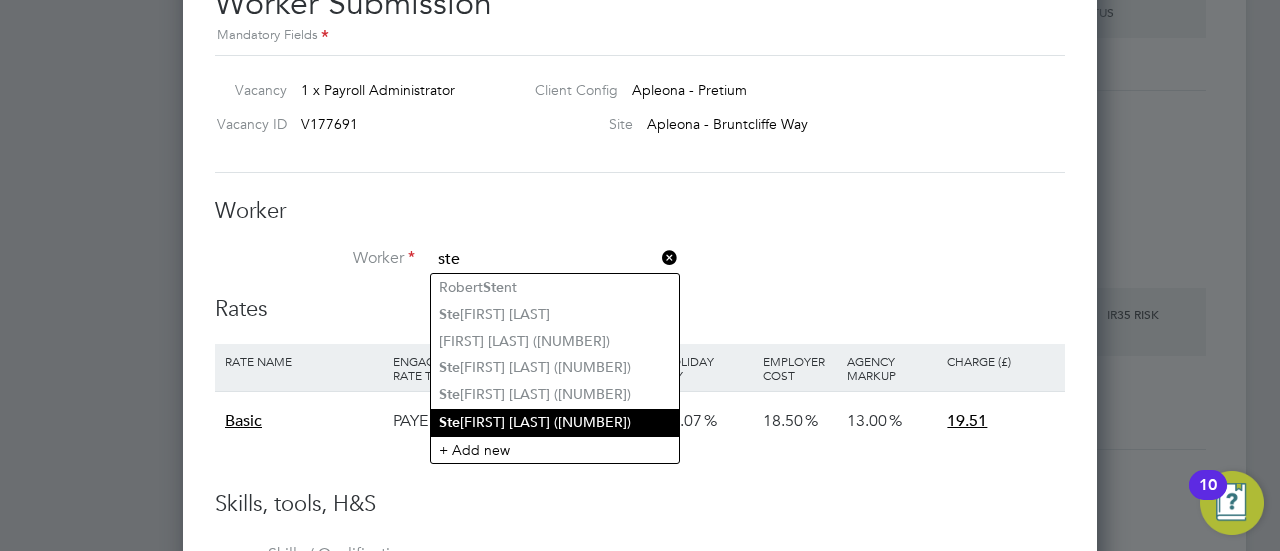click on "[FIRST] [LAST] ([NUMBER])" 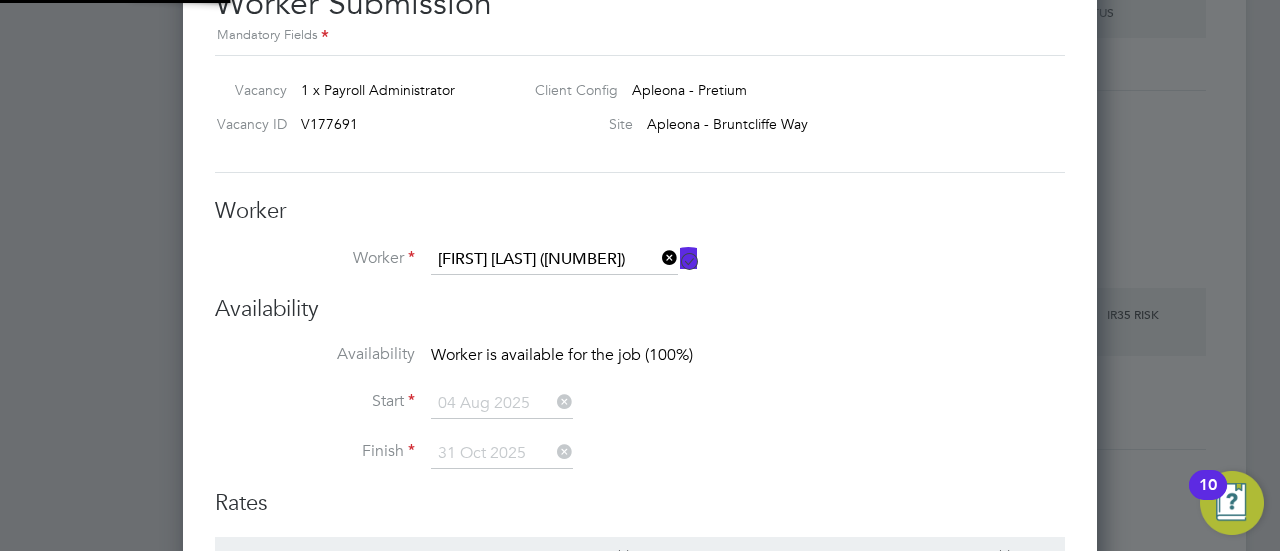 scroll, scrollTop: 10, scrollLeft: 10, axis: both 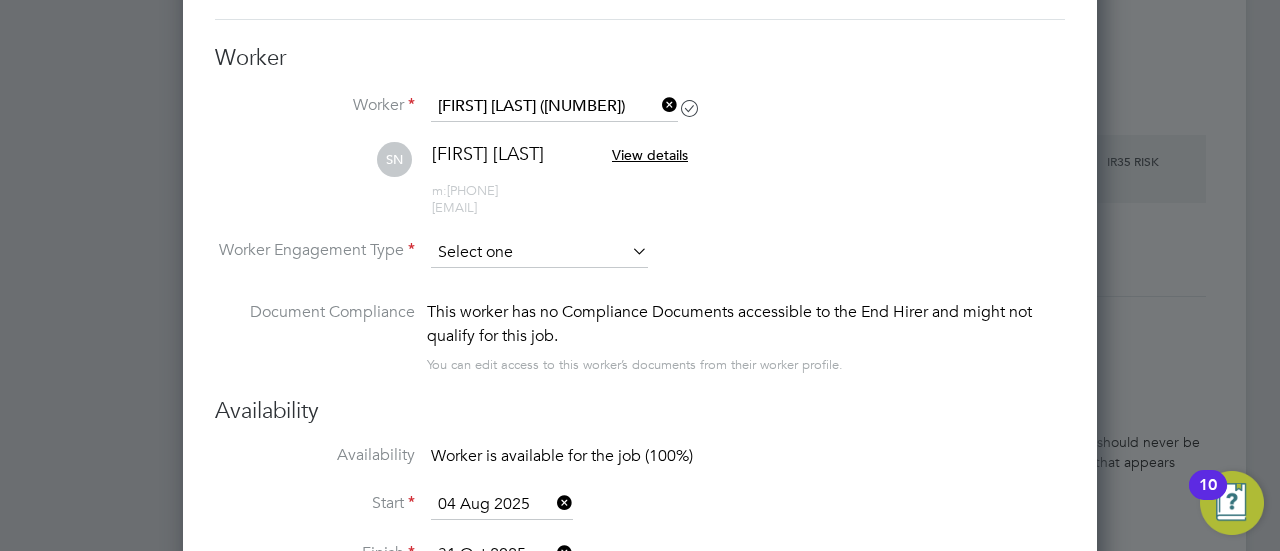 click at bounding box center [539, 253] 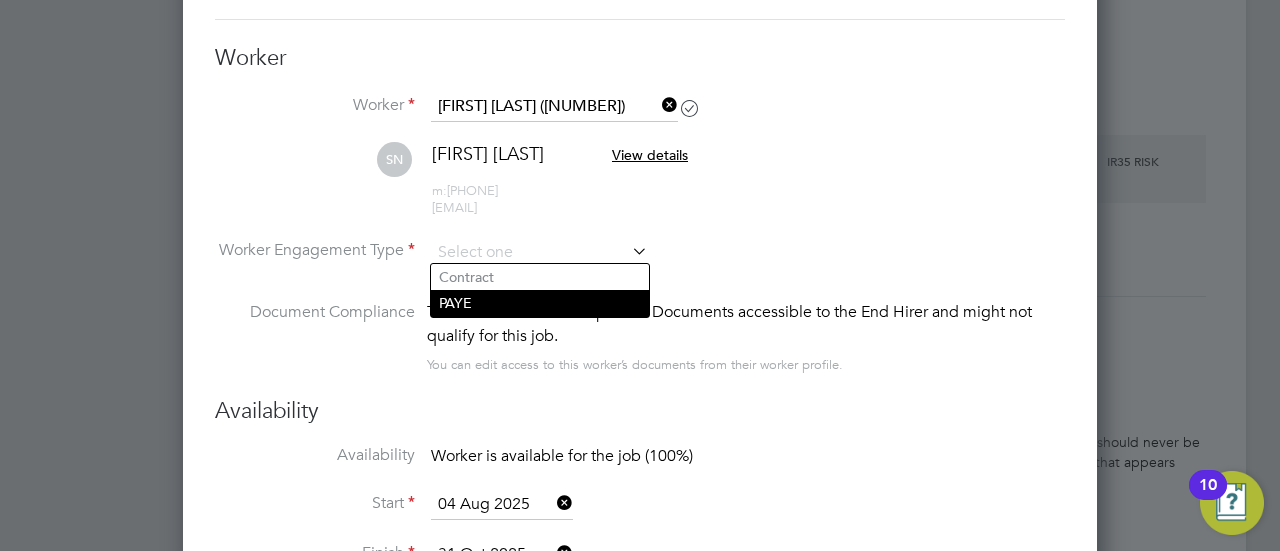 click on "PAYE" 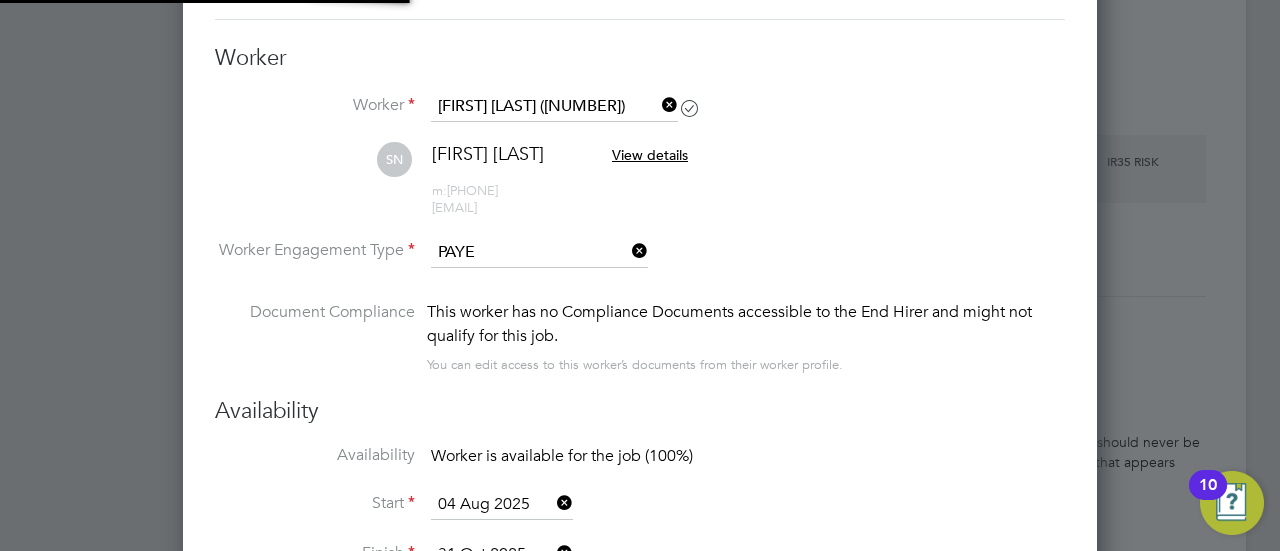 scroll, scrollTop: 10, scrollLeft: 10, axis: both 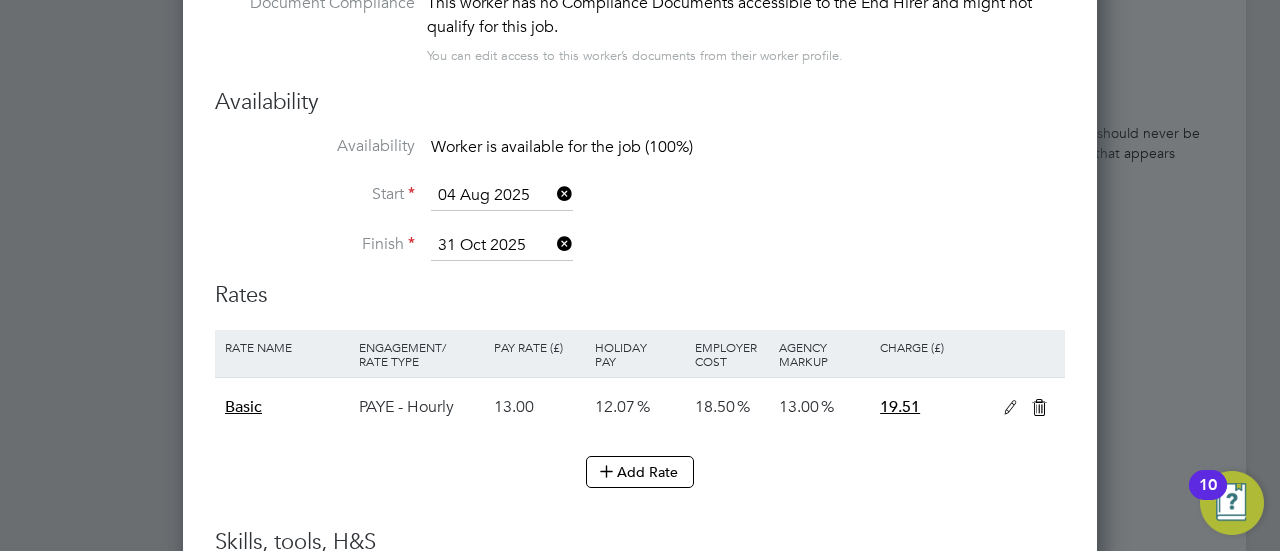 click on "04 Aug 2025" at bounding box center [502, 196] 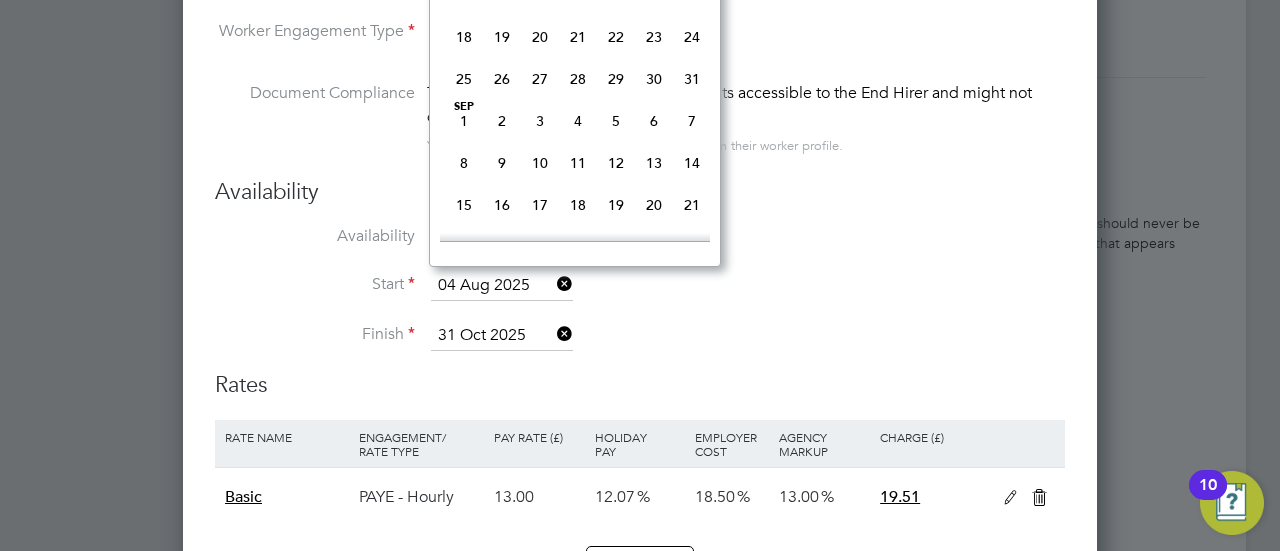 click on "Sep" 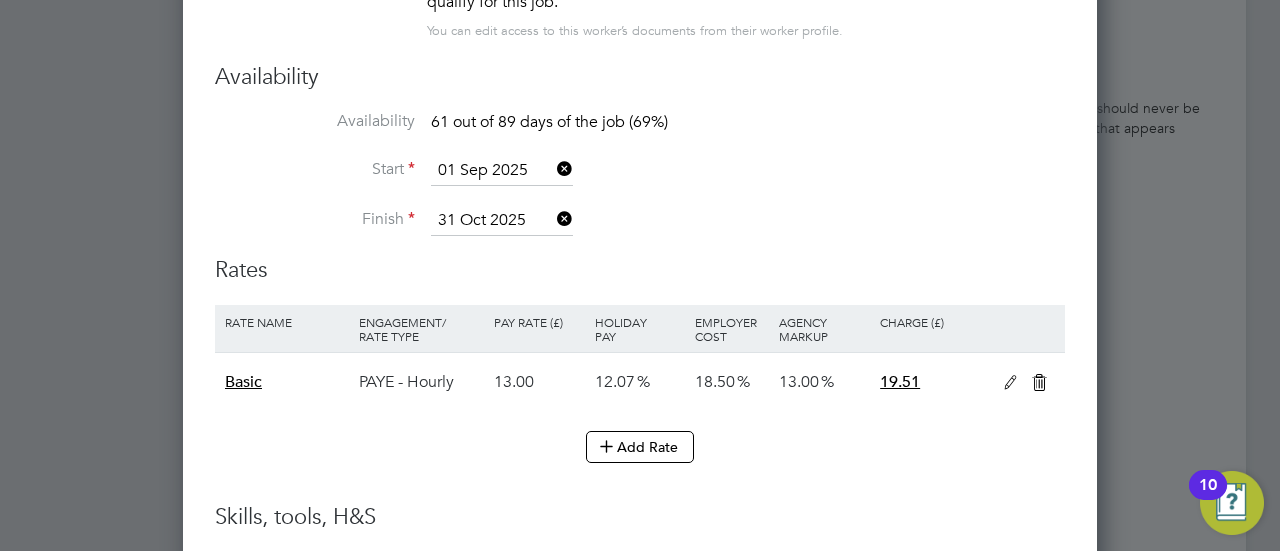 click on "01 Sep 2025" at bounding box center [502, 171] 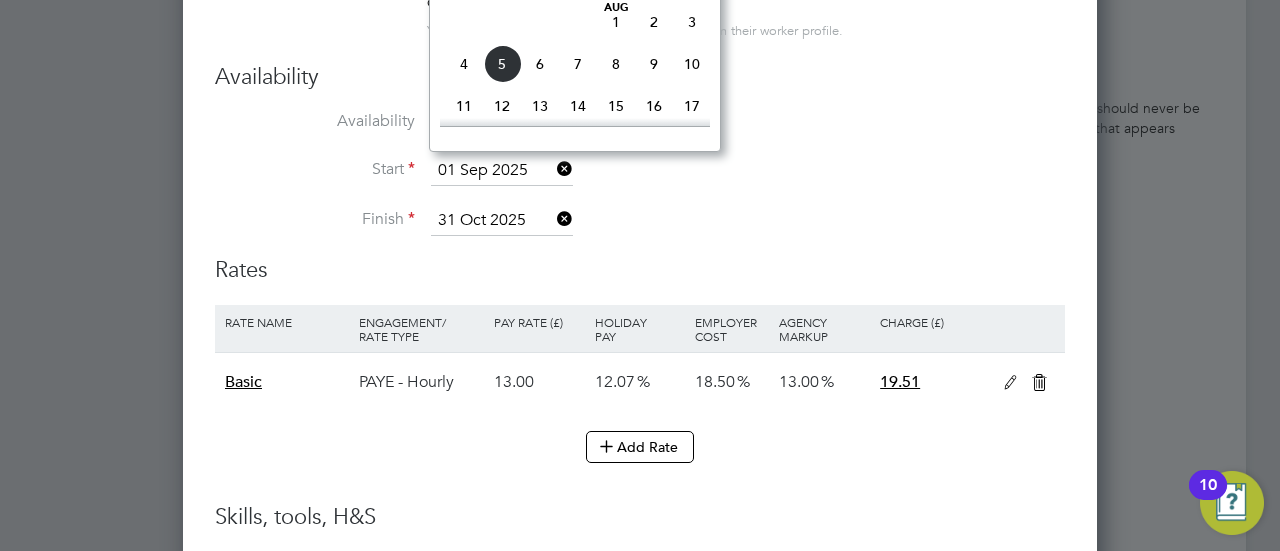 scroll, scrollTop: 544, scrollLeft: 0, axis: vertical 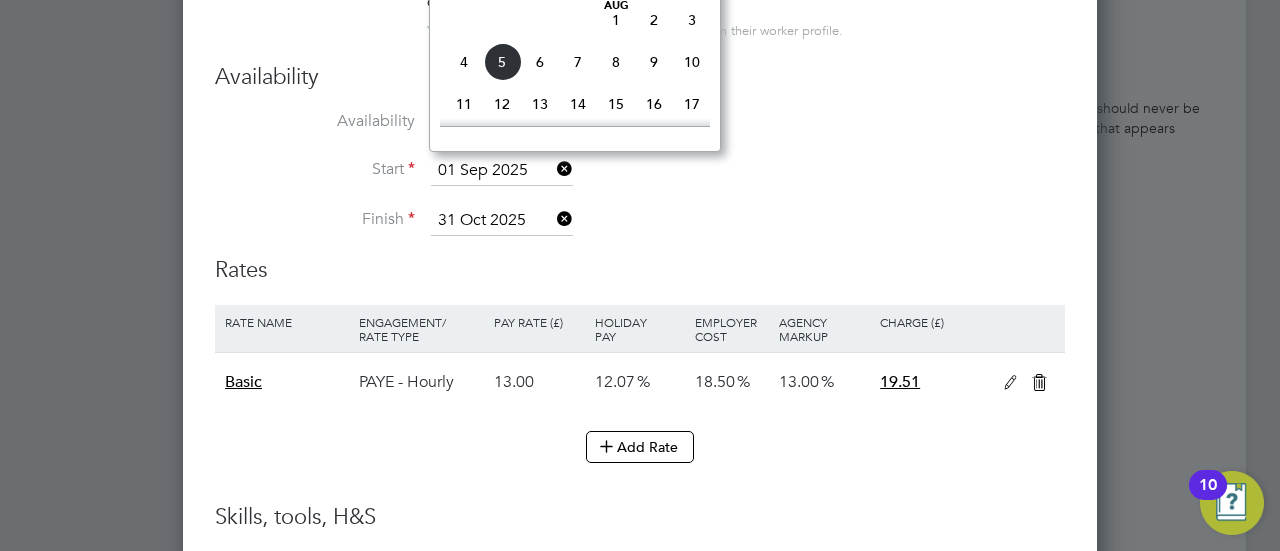 click on "4" 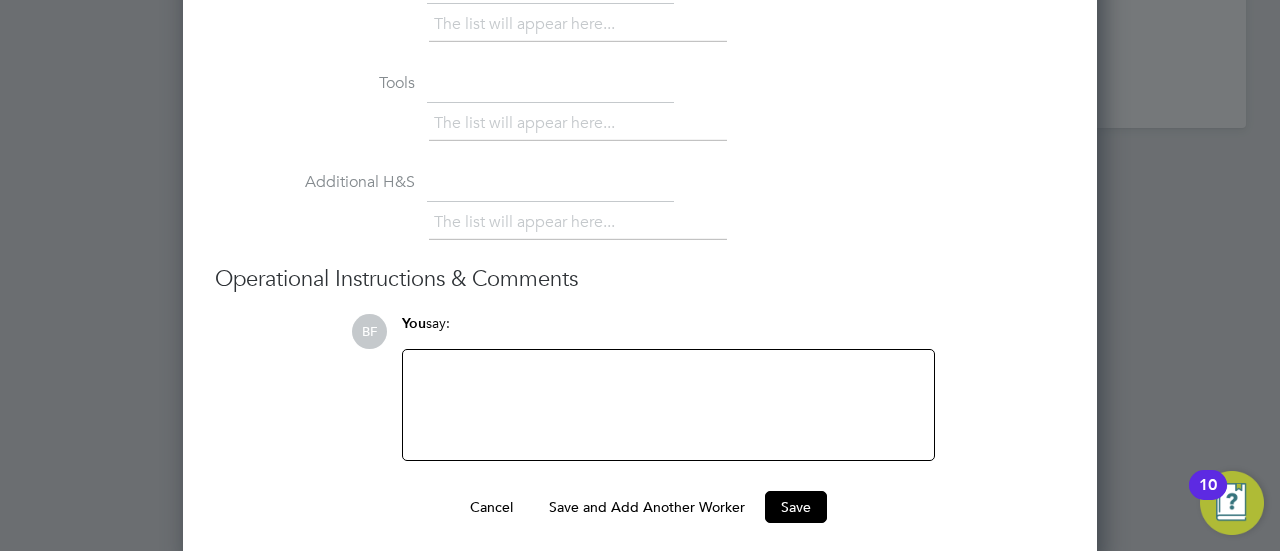 scroll, scrollTop: 2702, scrollLeft: 0, axis: vertical 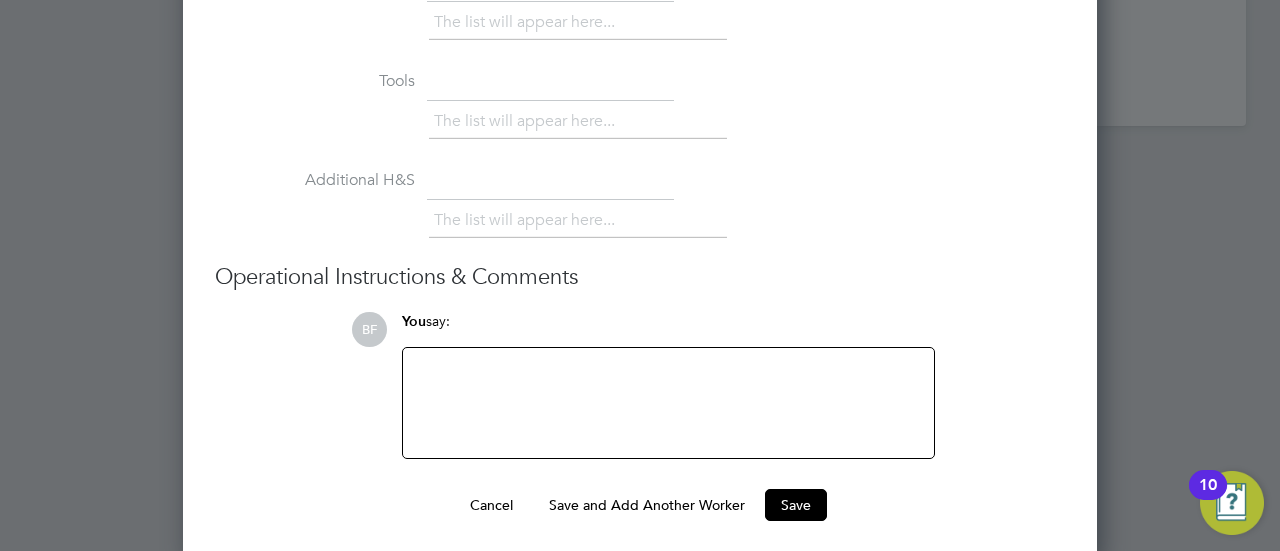 click at bounding box center (668, 403) 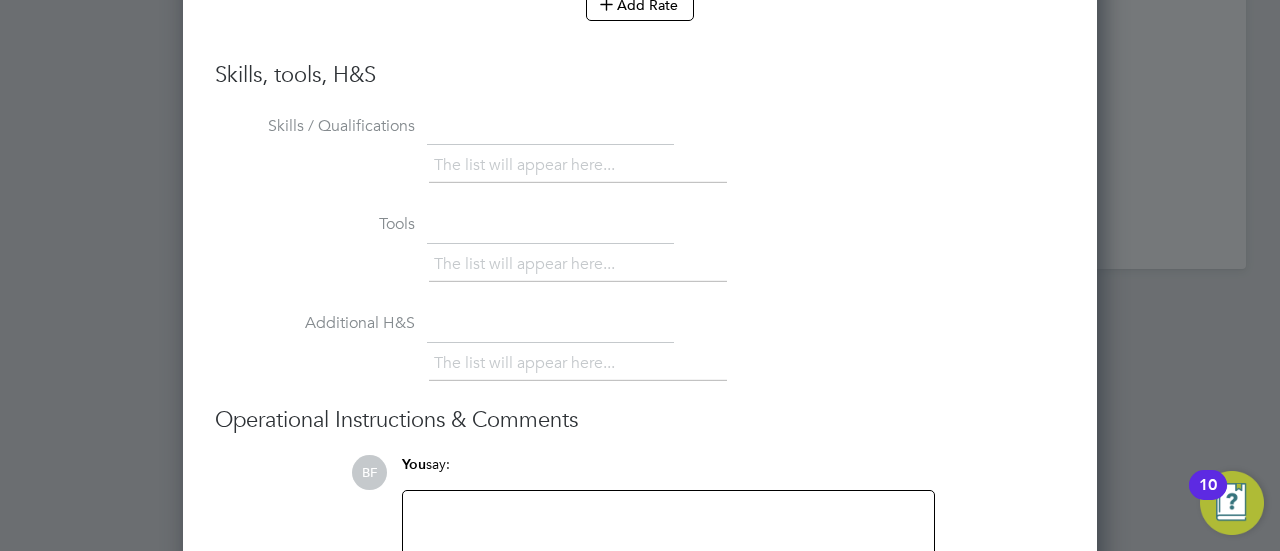 scroll, scrollTop: 2702, scrollLeft: 0, axis: vertical 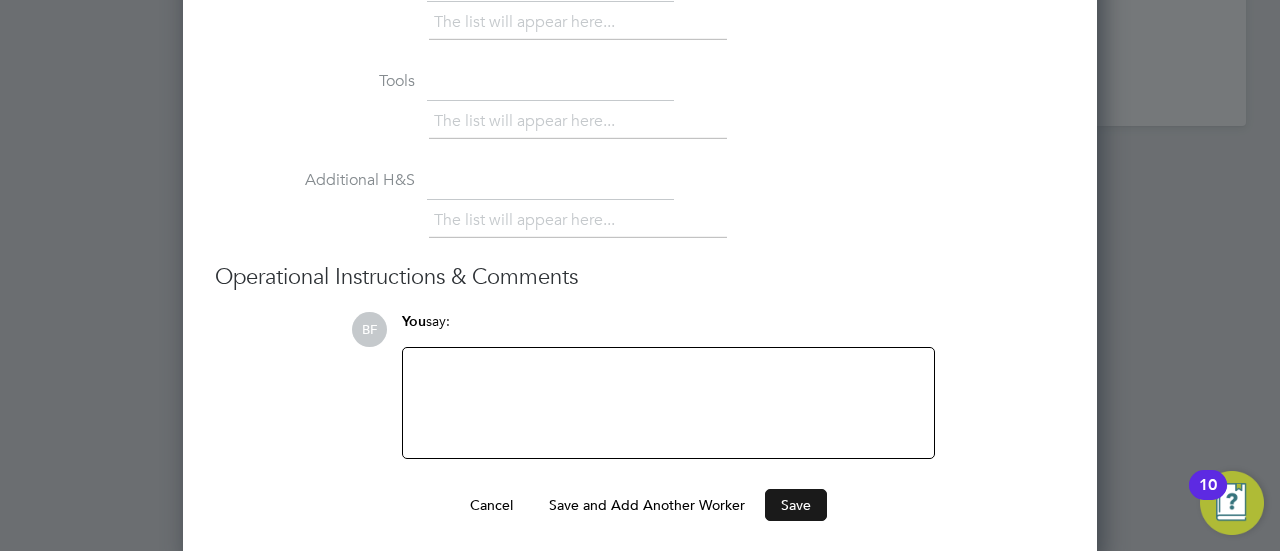 click on "Save" at bounding box center (796, 505) 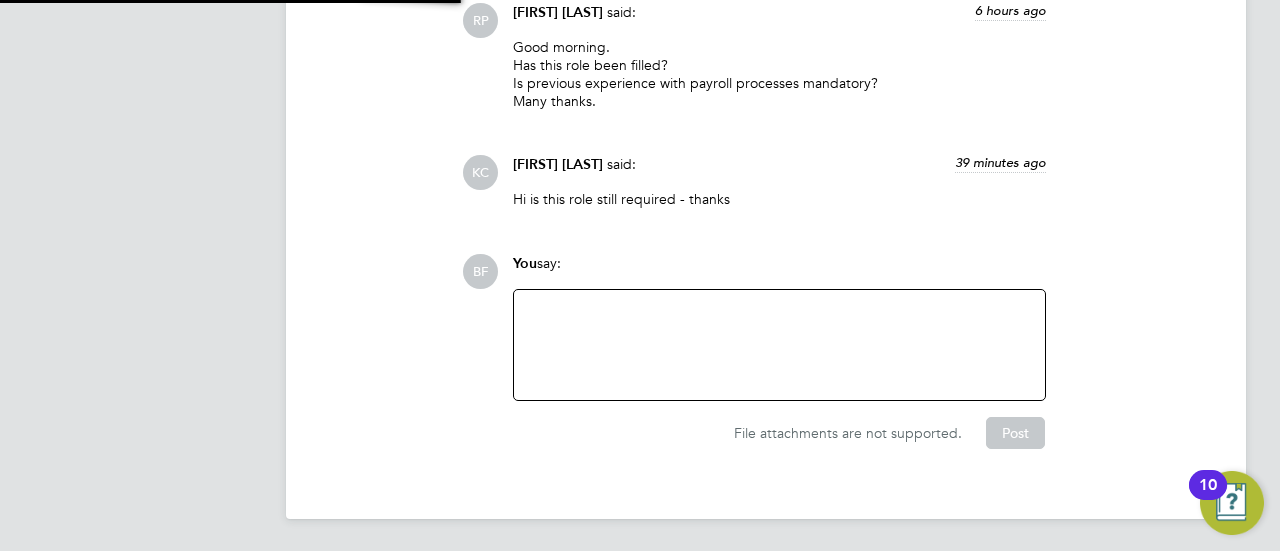 scroll, scrollTop: 1516, scrollLeft: 0, axis: vertical 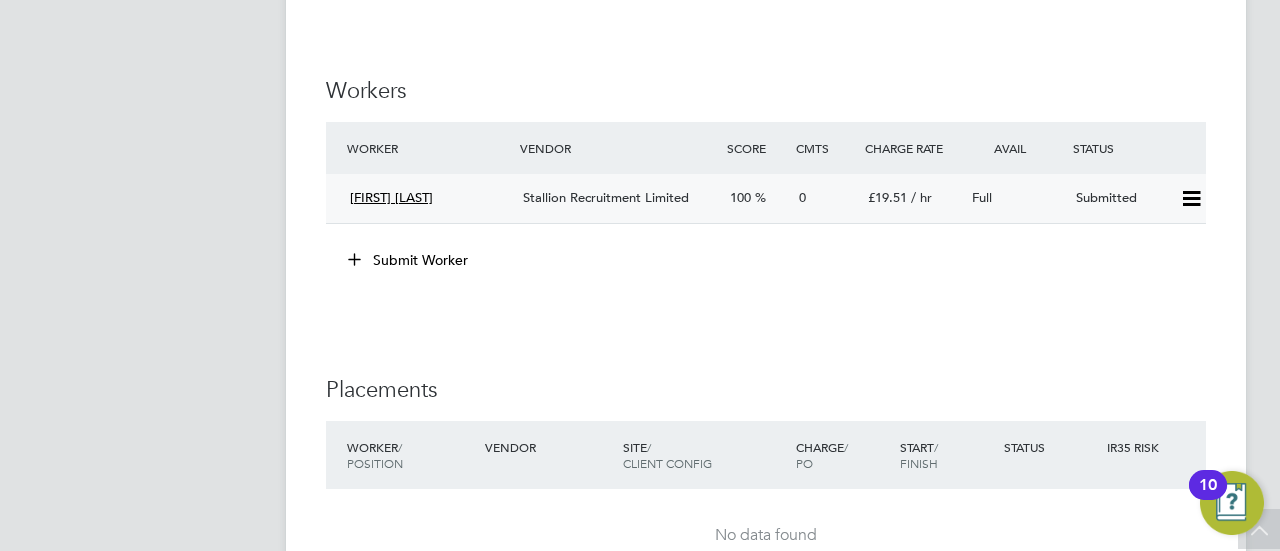 click on "[FIRST] [LAST]" 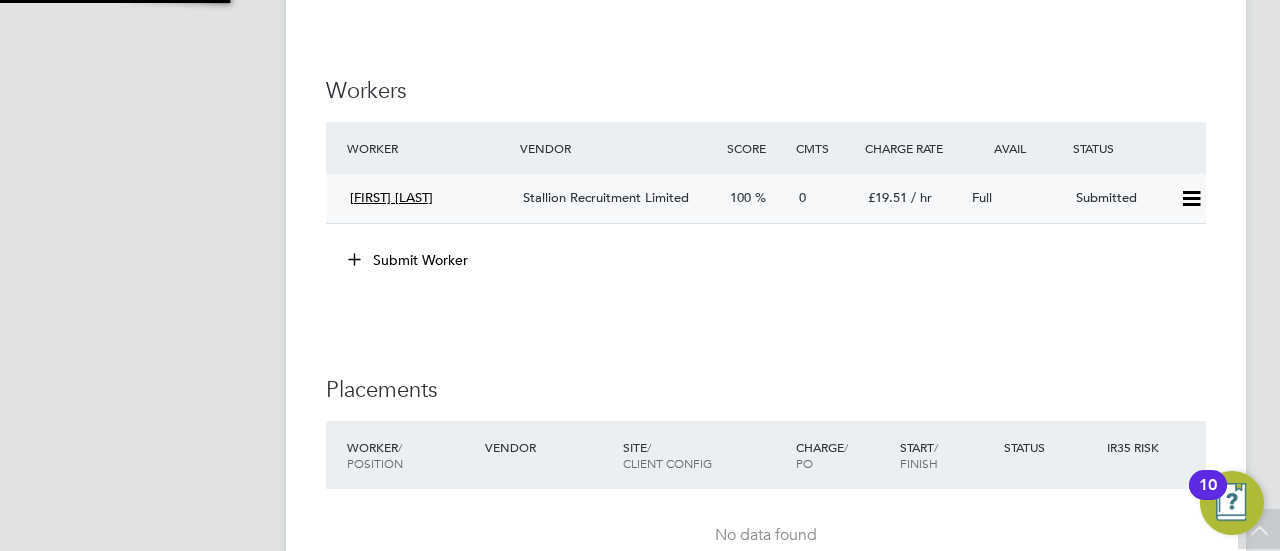 scroll, scrollTop: 9, scrollLeft: 10, axis: both 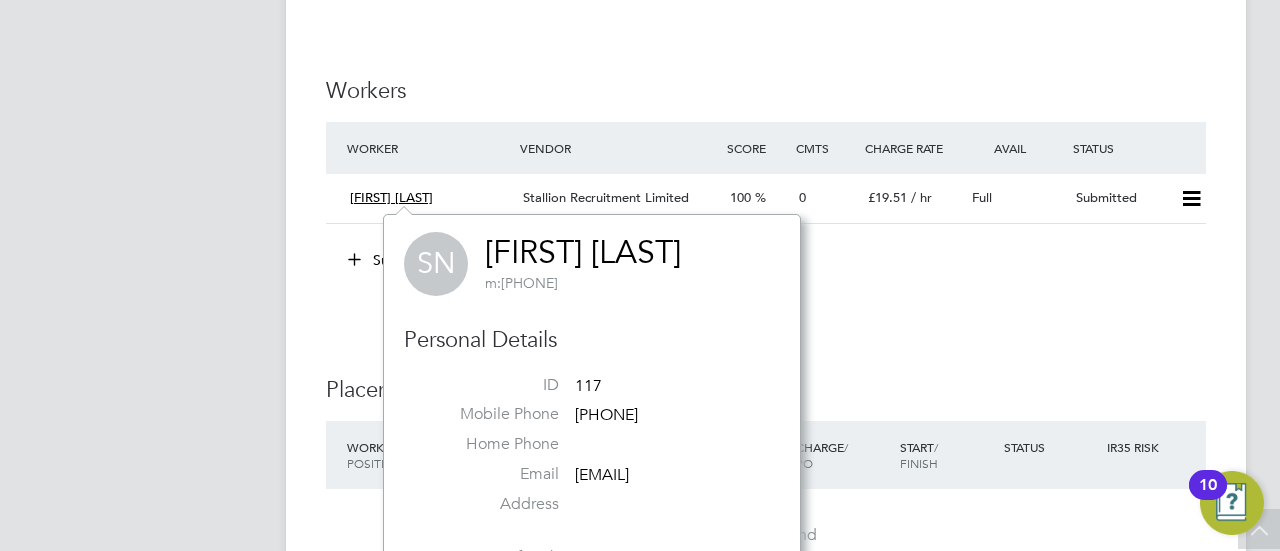 click on "Workers" 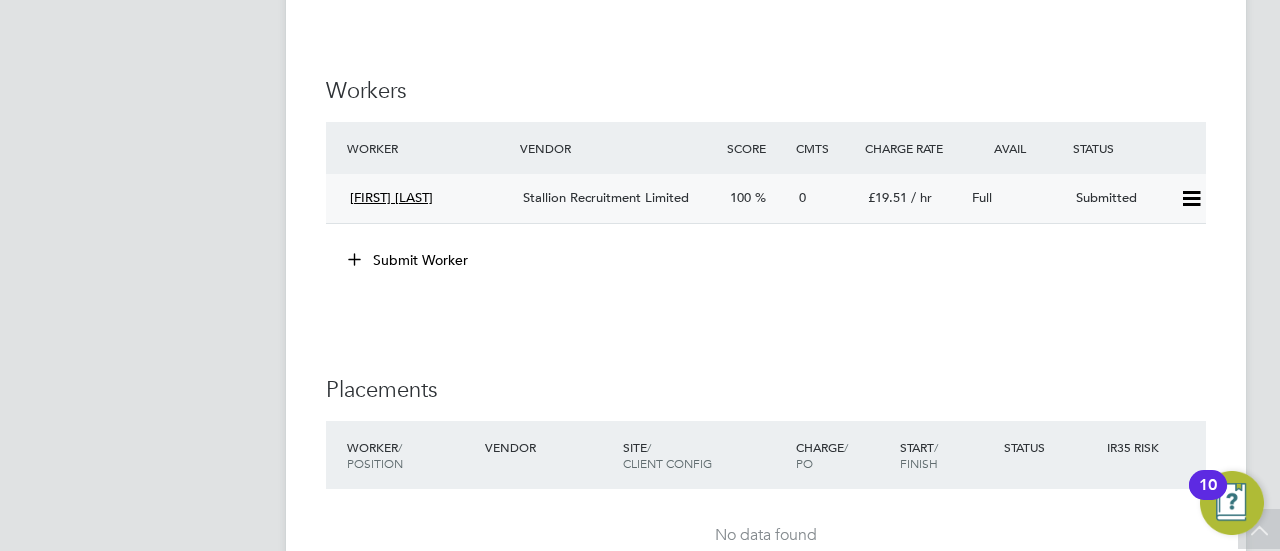 click on "[FIRST] [LAST] Stallion Recruitment Limited 100 0 £19.51   / hr Full   Submitted" 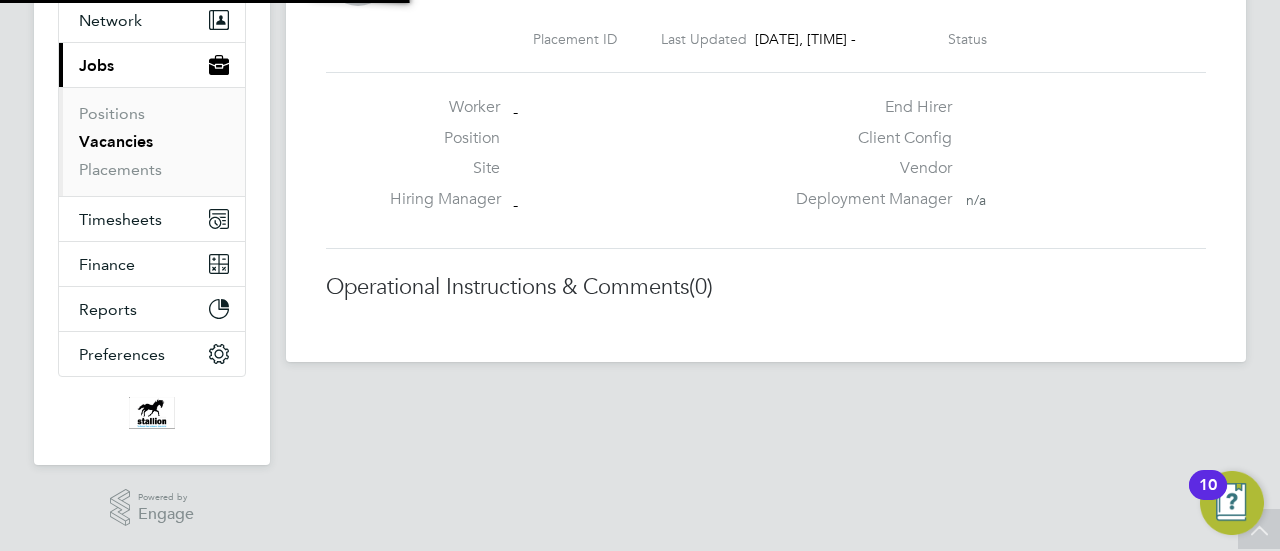 scroll, scrollTop: 192, scrollLeft: 0, axis: vertical 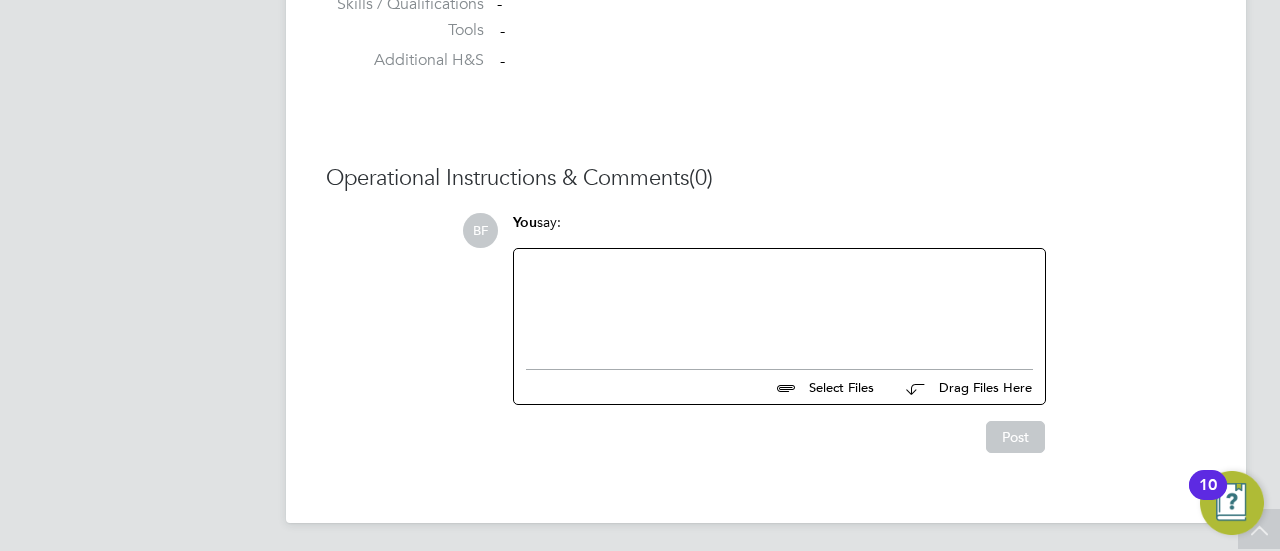 click 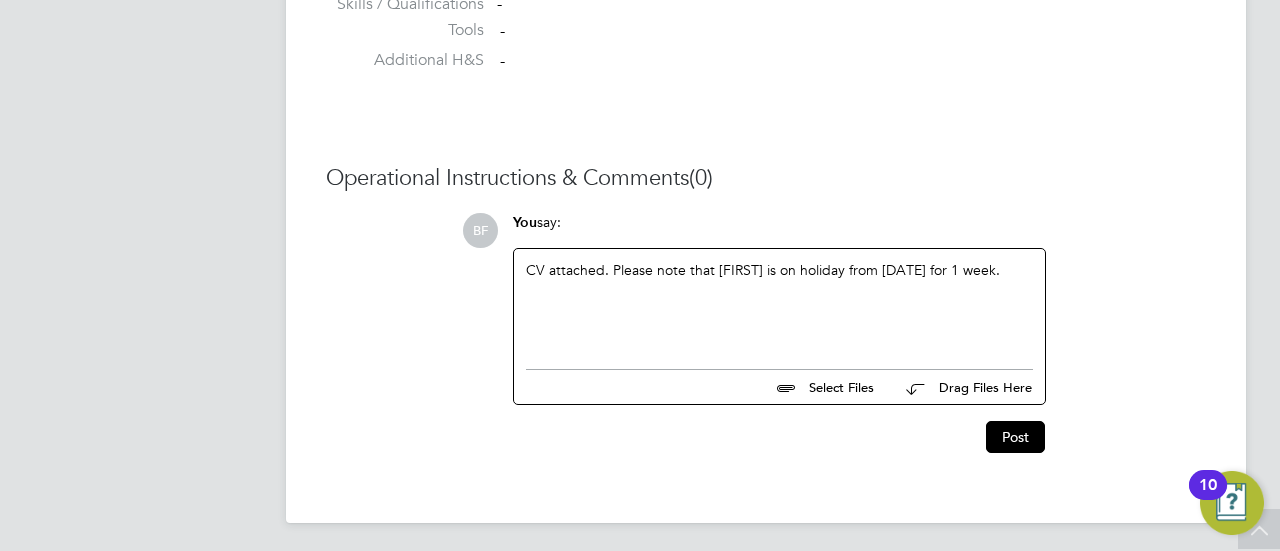 click 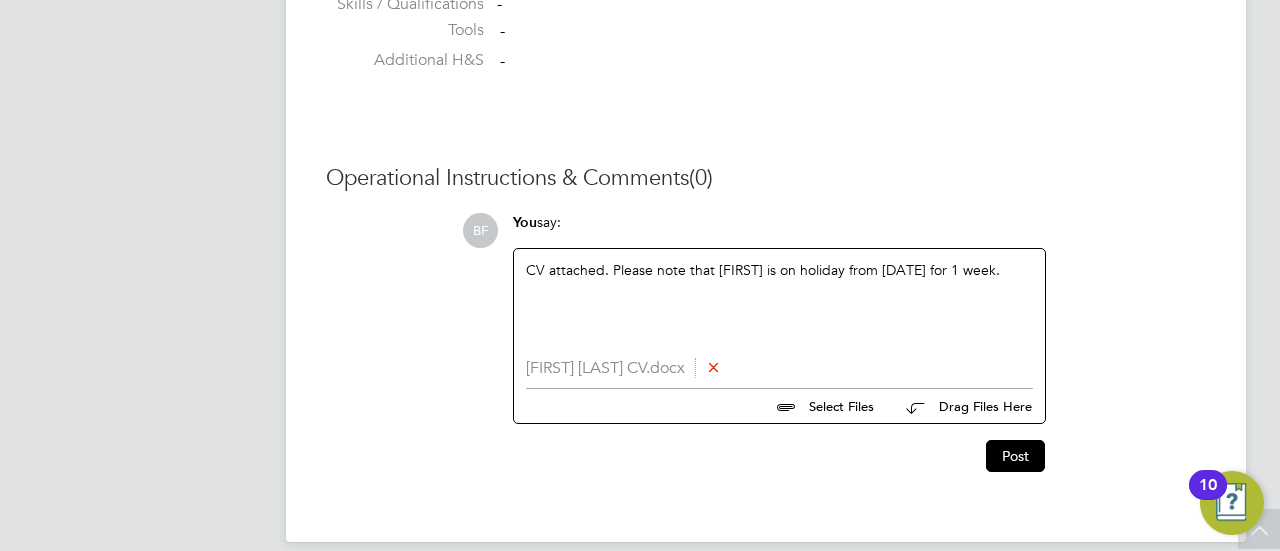 click on "CV attached. Please note that [FIRST] is on holiday from [DATE] for 1 week. [FIRST] [LAST] CV.docx  Select Files Drag Files Here Drop your files here Post" 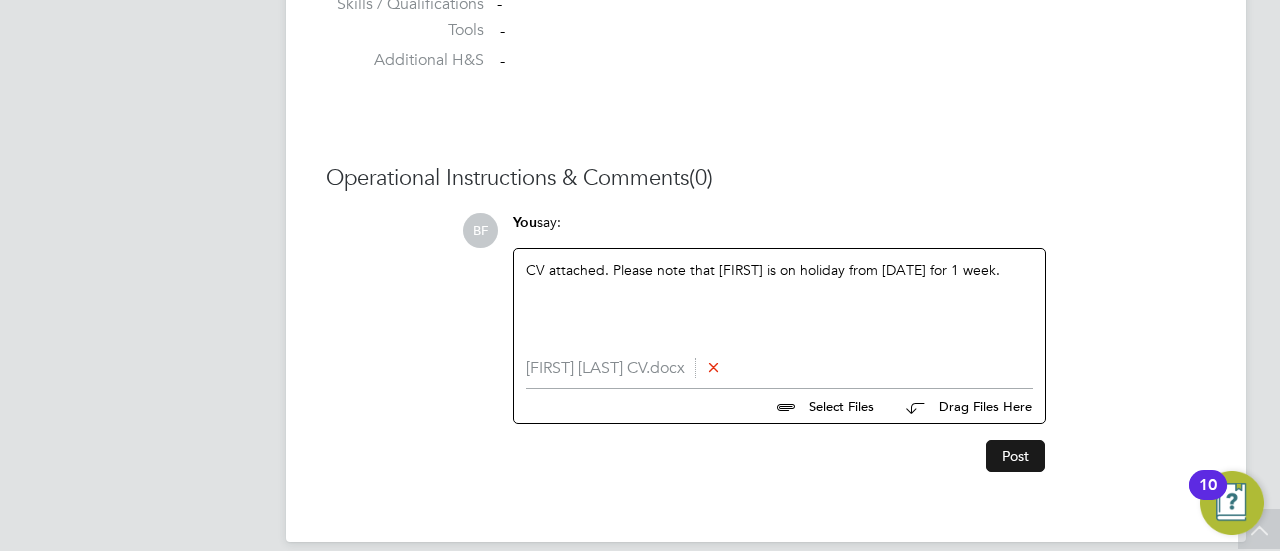 click on "Post" 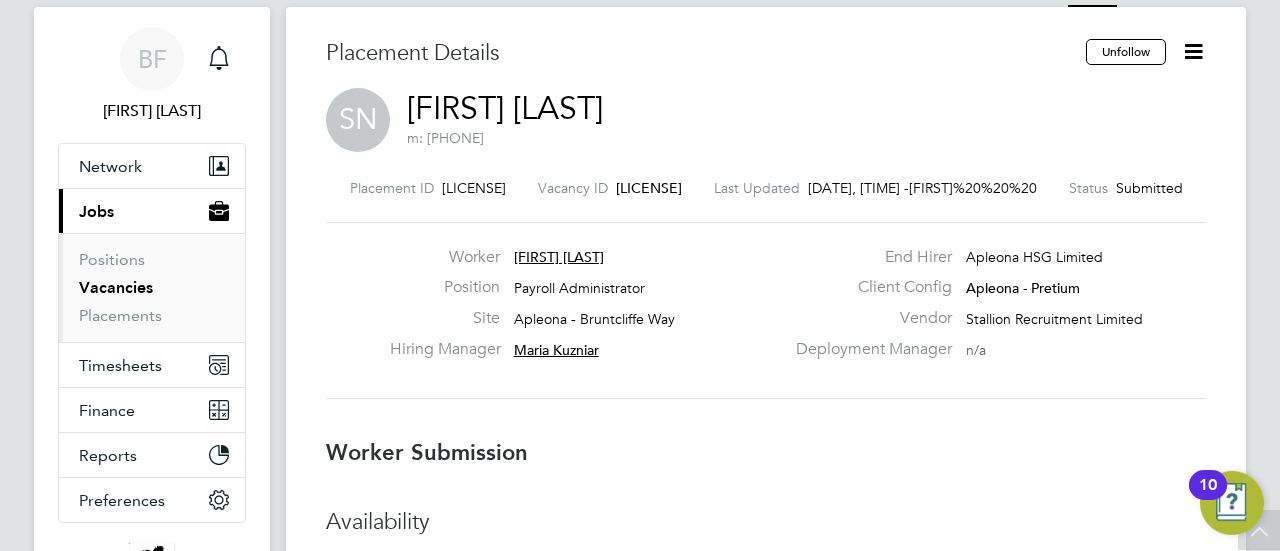 scroll, scrollTop: 0, scrollLeft: 0, axis: both 